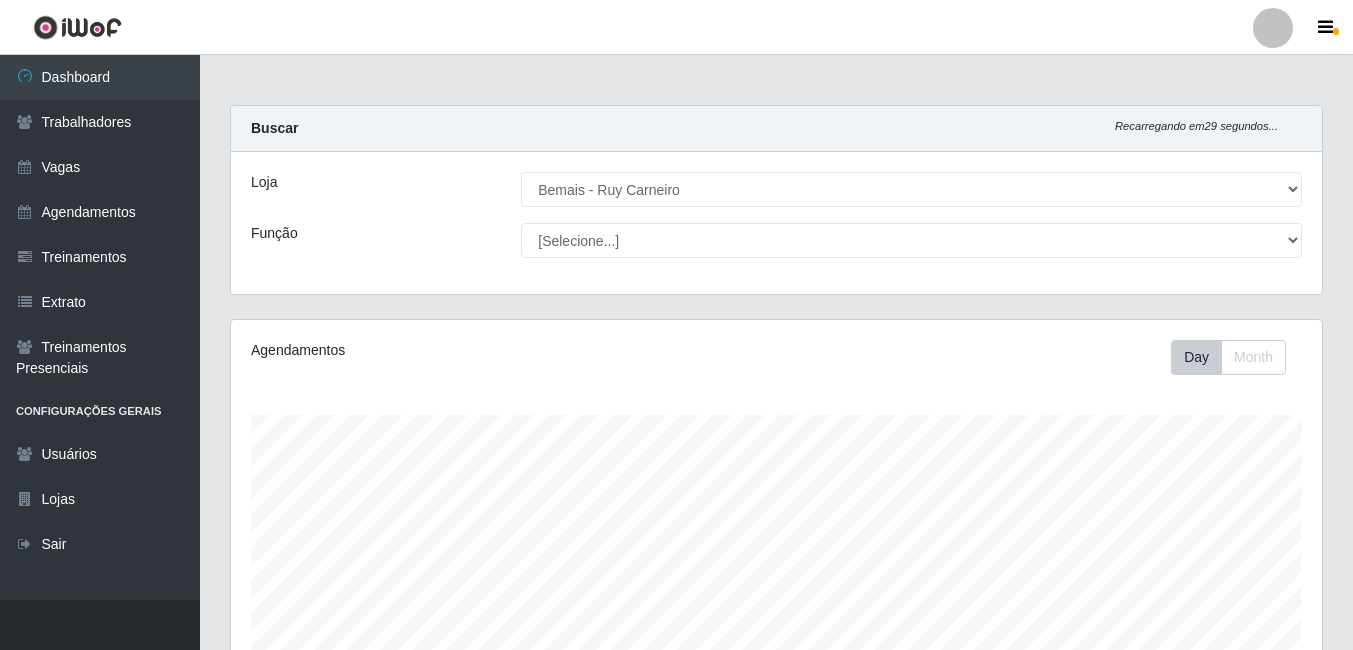 select on "230" 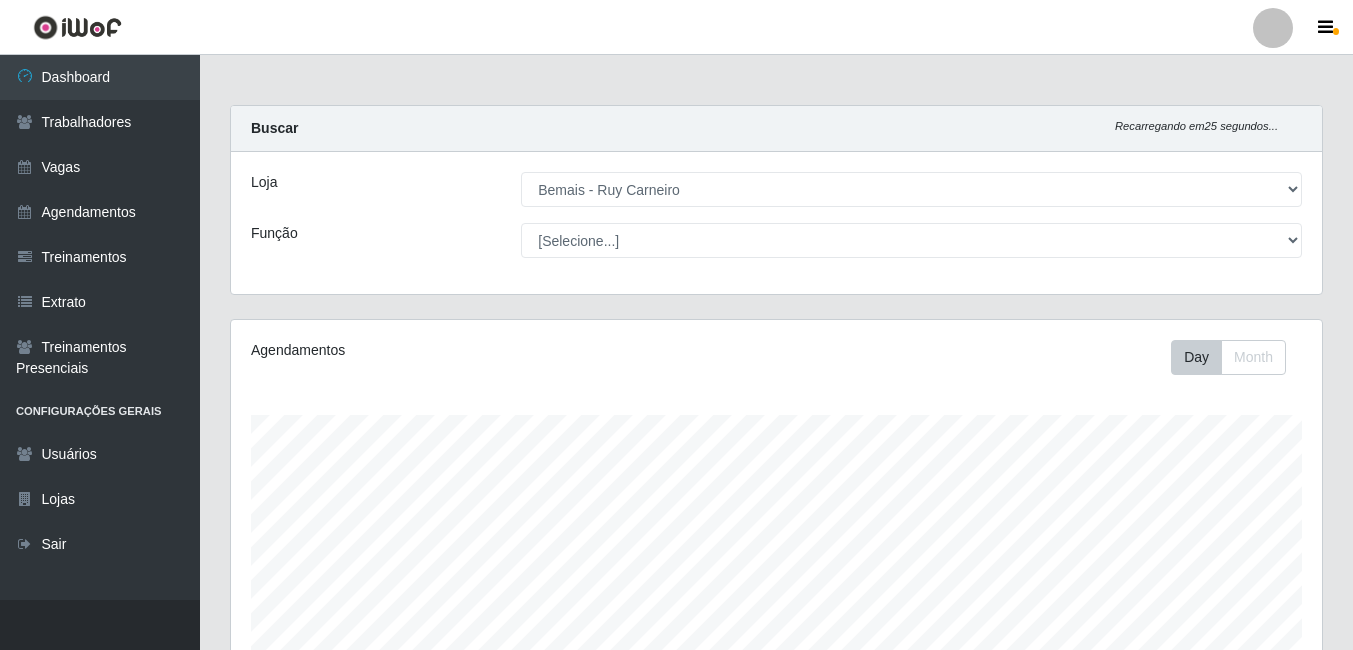 scroll, scrollTop: 900, scrollLeft: 0, axis: vertical 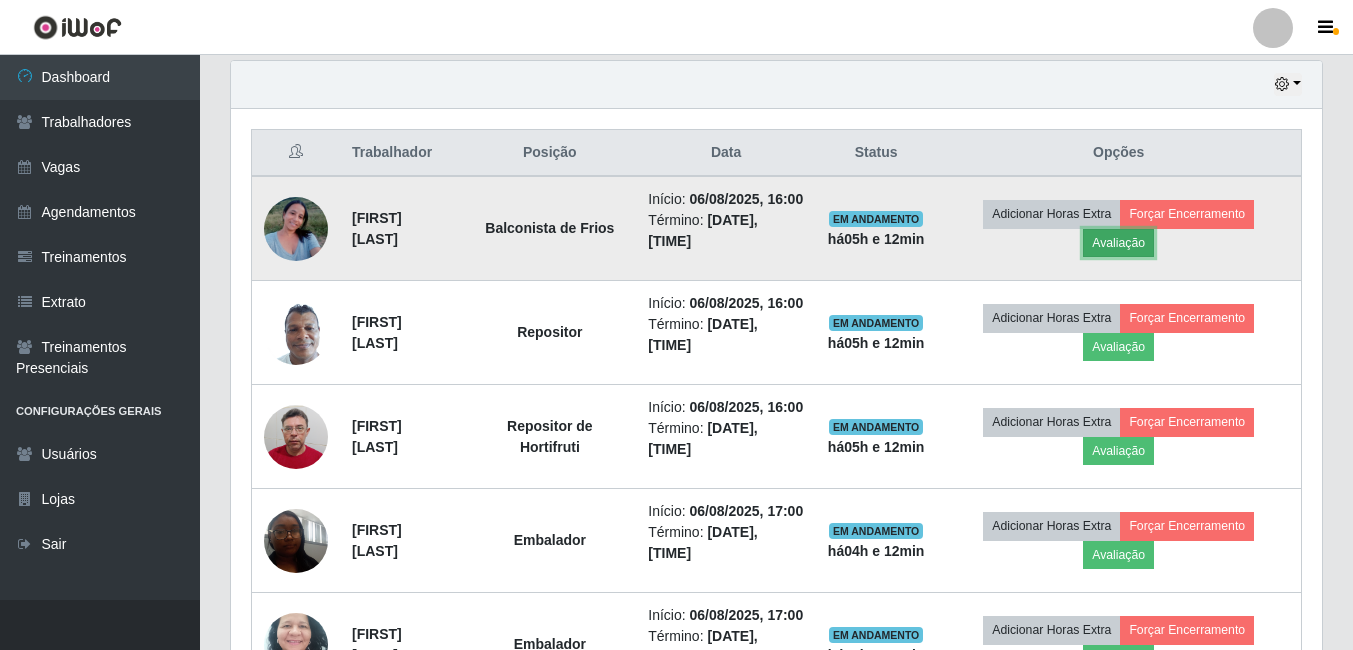 click on "Avaliação" at bounding box center [1118, 243] 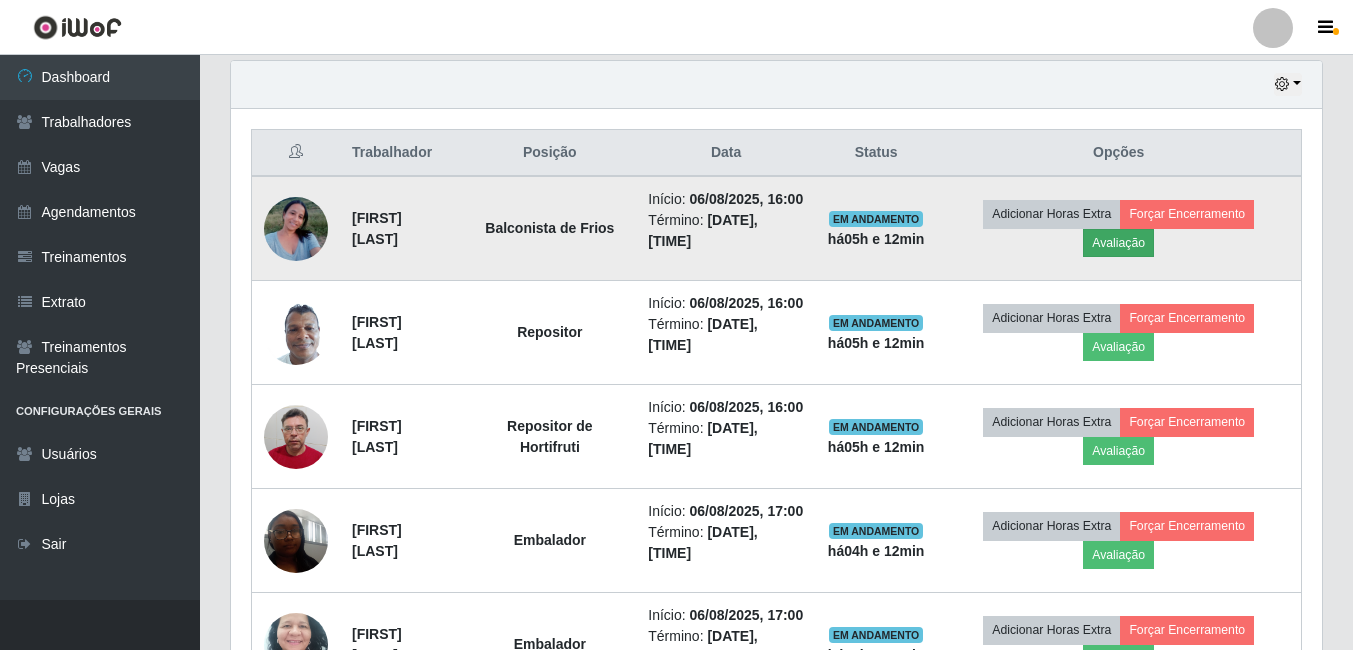 scroll, scrollTop: 999585, scrollLeft: 998919, axis: both 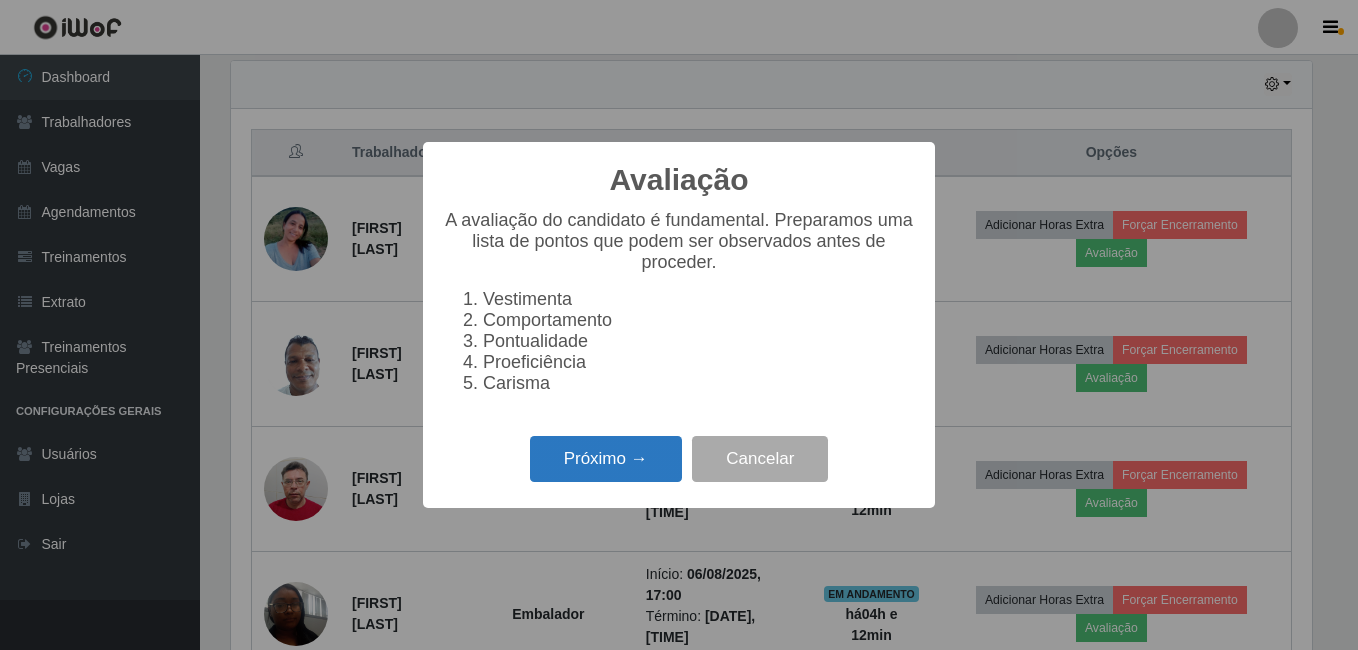 click on "Próximo →" at bounding box center (606, 459) 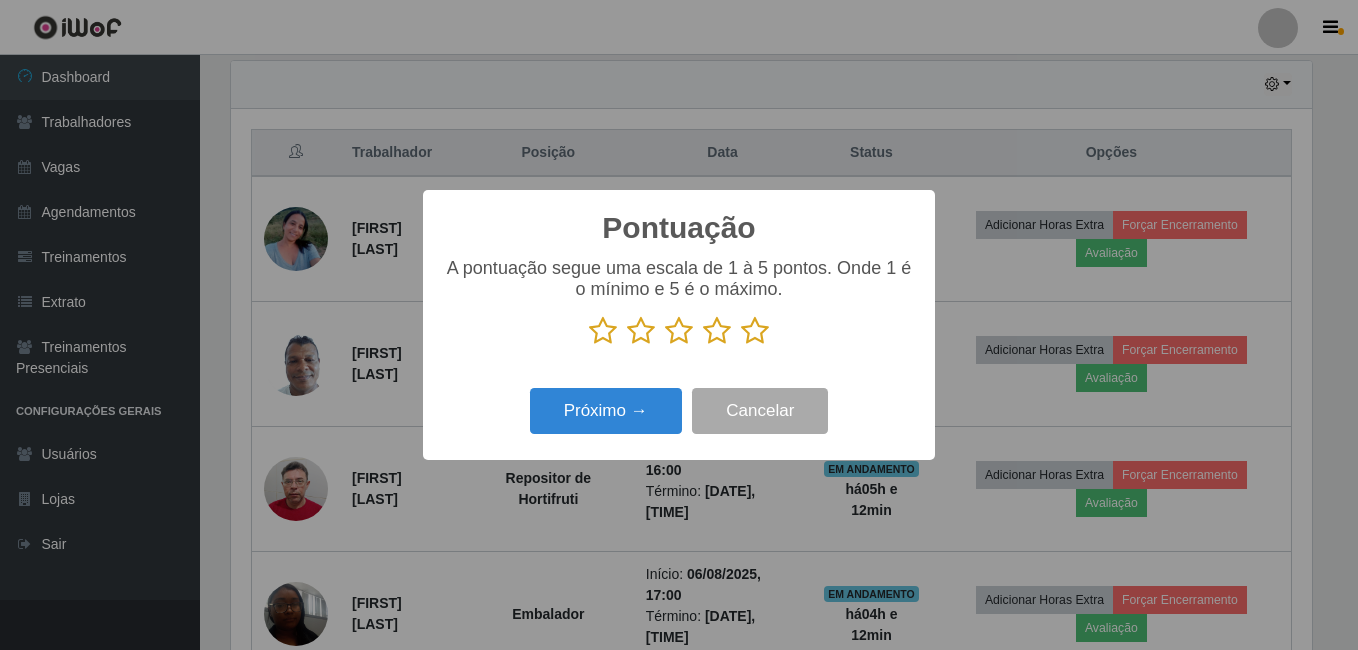 click at bounding box center [755, 331] 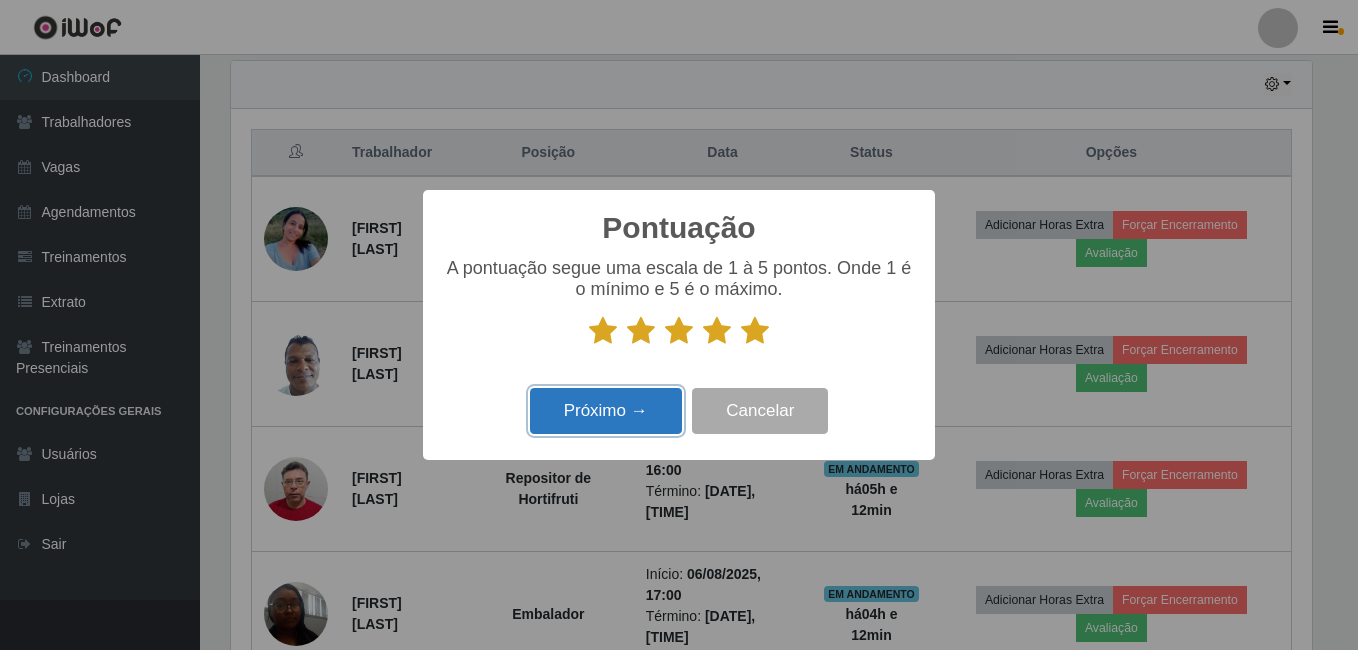 click on "Próximo →" at bounding box center (606, 411) 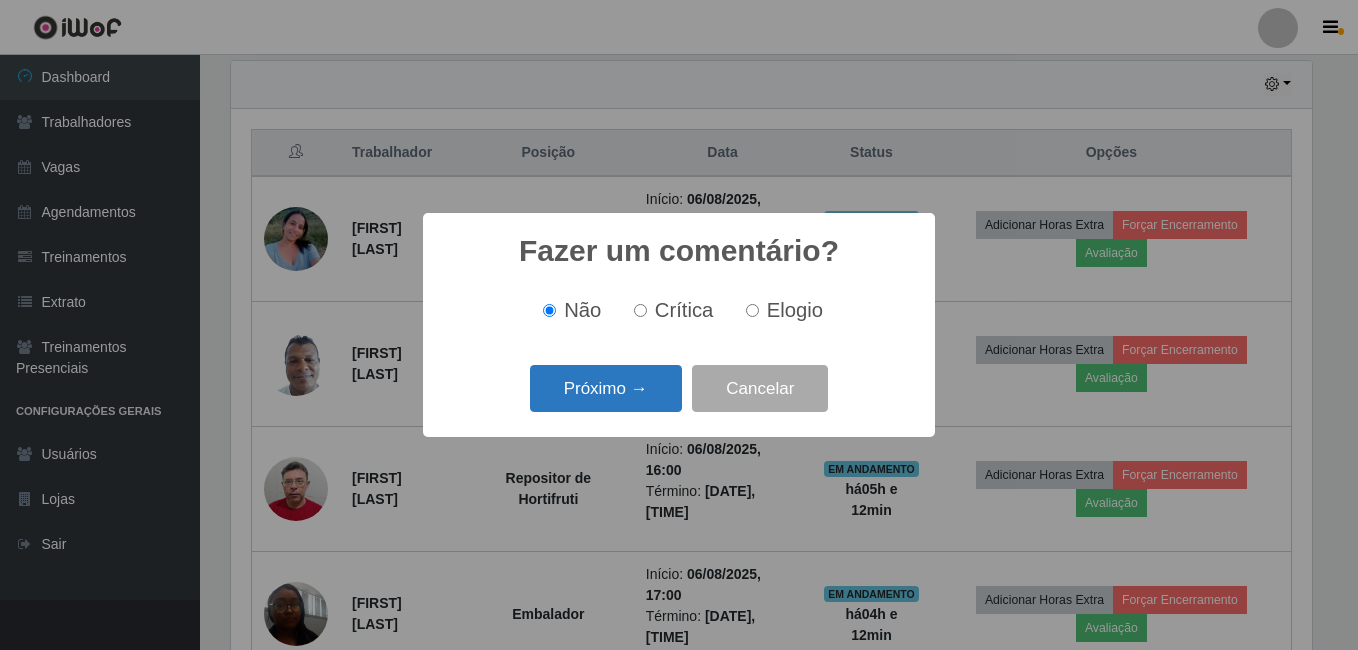 click on "Próximo →" at bounding box center [606, 388] 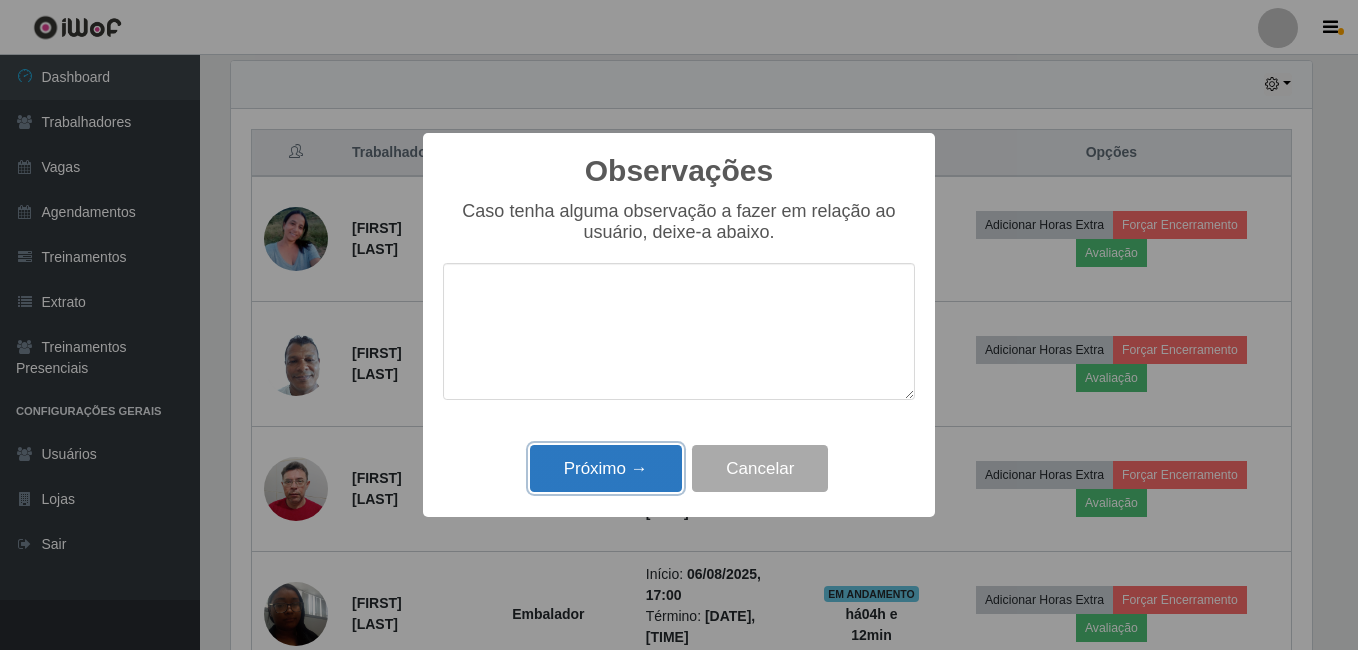 click on "Próximo →" at bounding box center (606, 468) 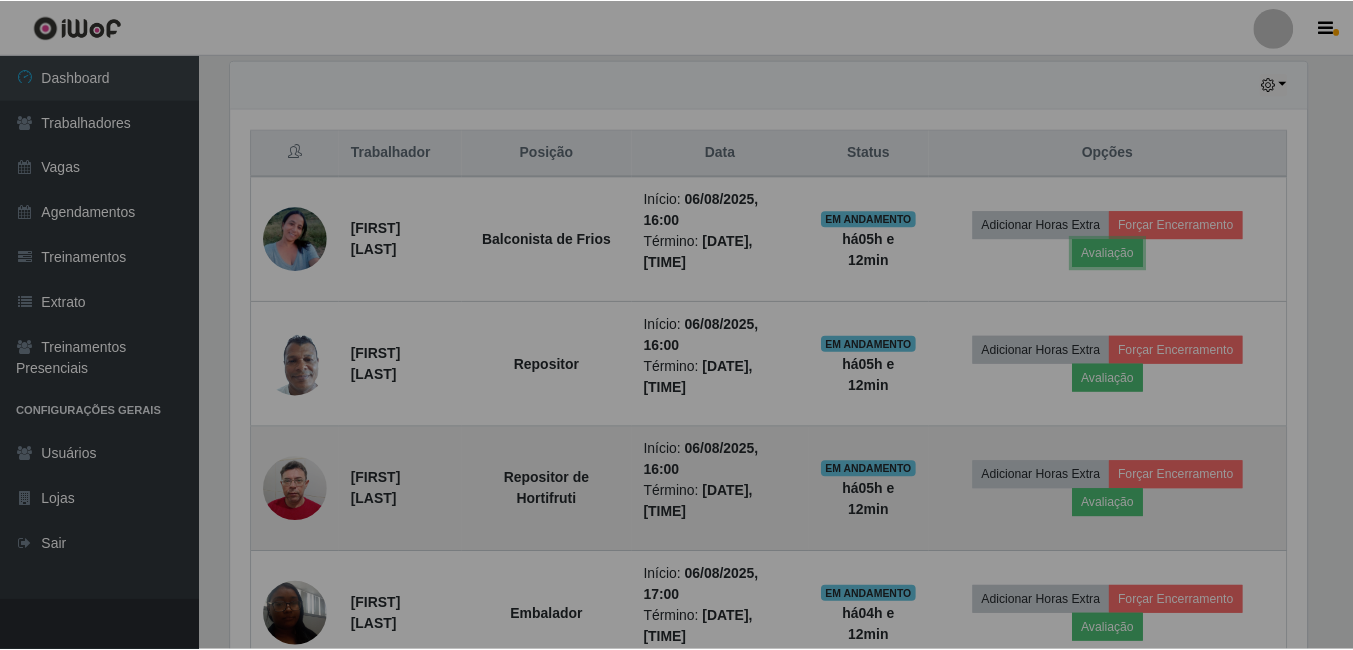 scroll, scrollTop: 999585, scrollLeft: 998909, axis: both 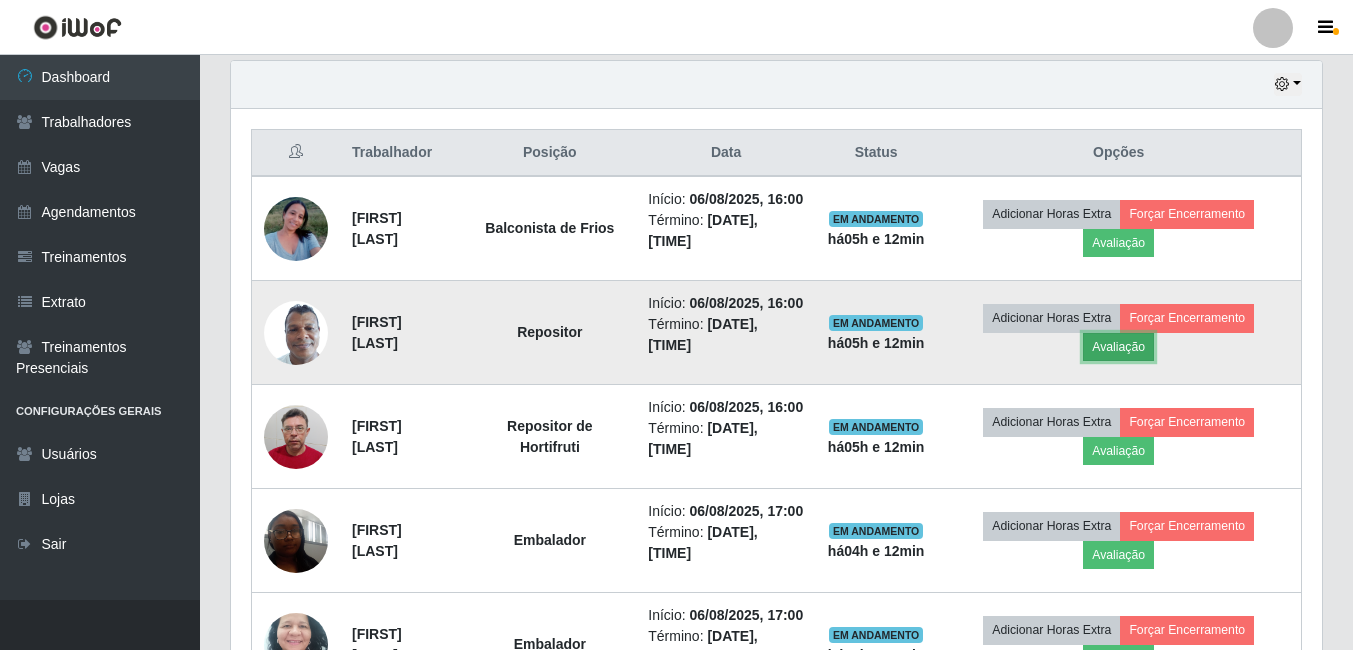 click on "Avaliação" at bounding box center (1118, 347) 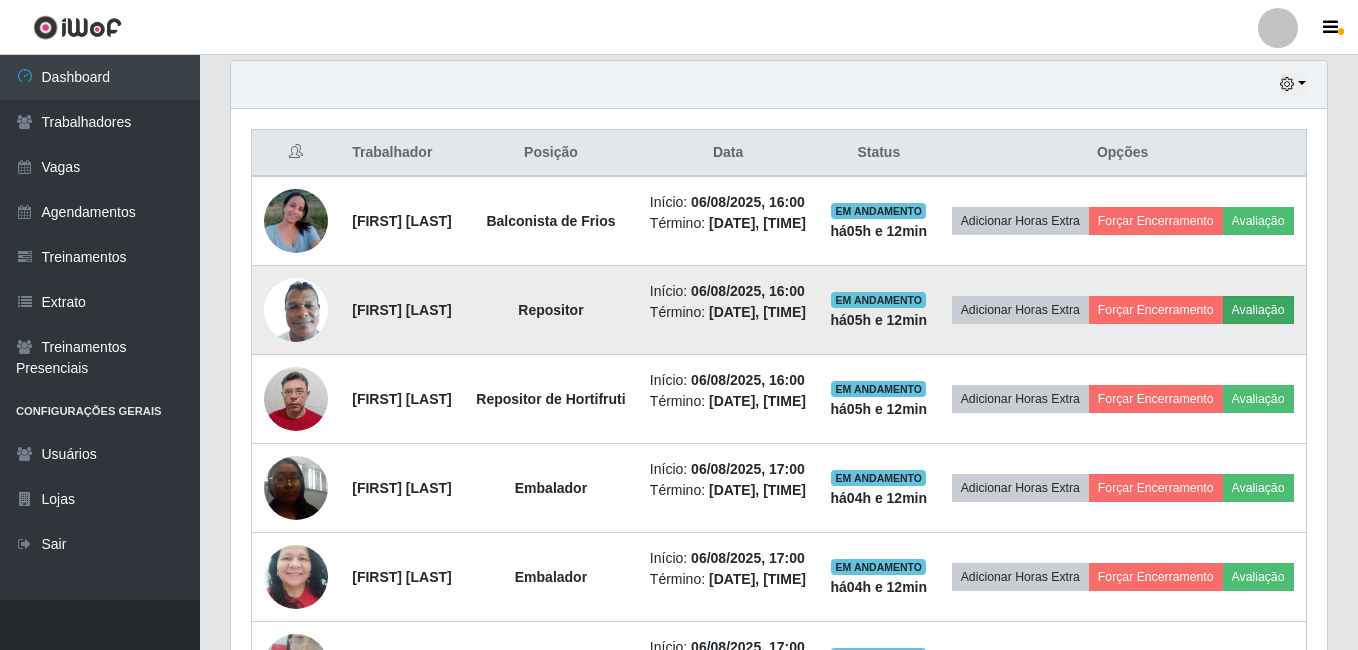 scroll, scrollTop: 999585, scrollLeft: 998919, axis: both 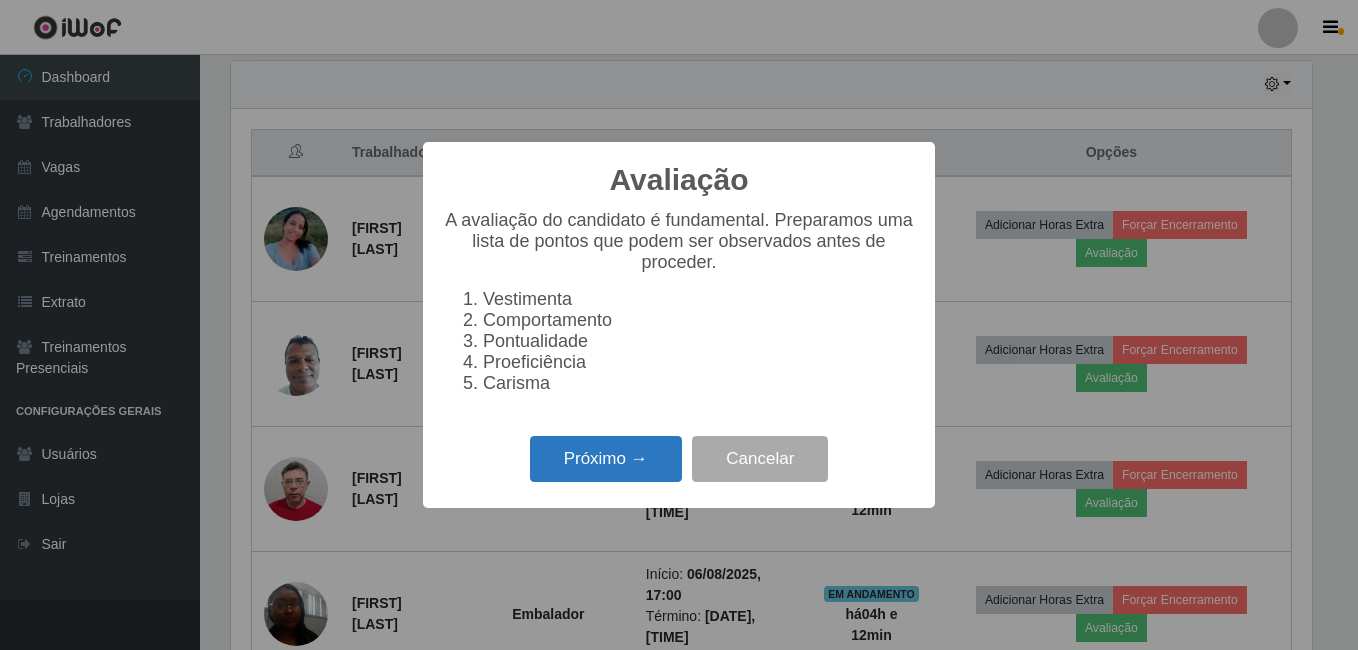 click on "Próximo →" at bounding box center (606, 459) 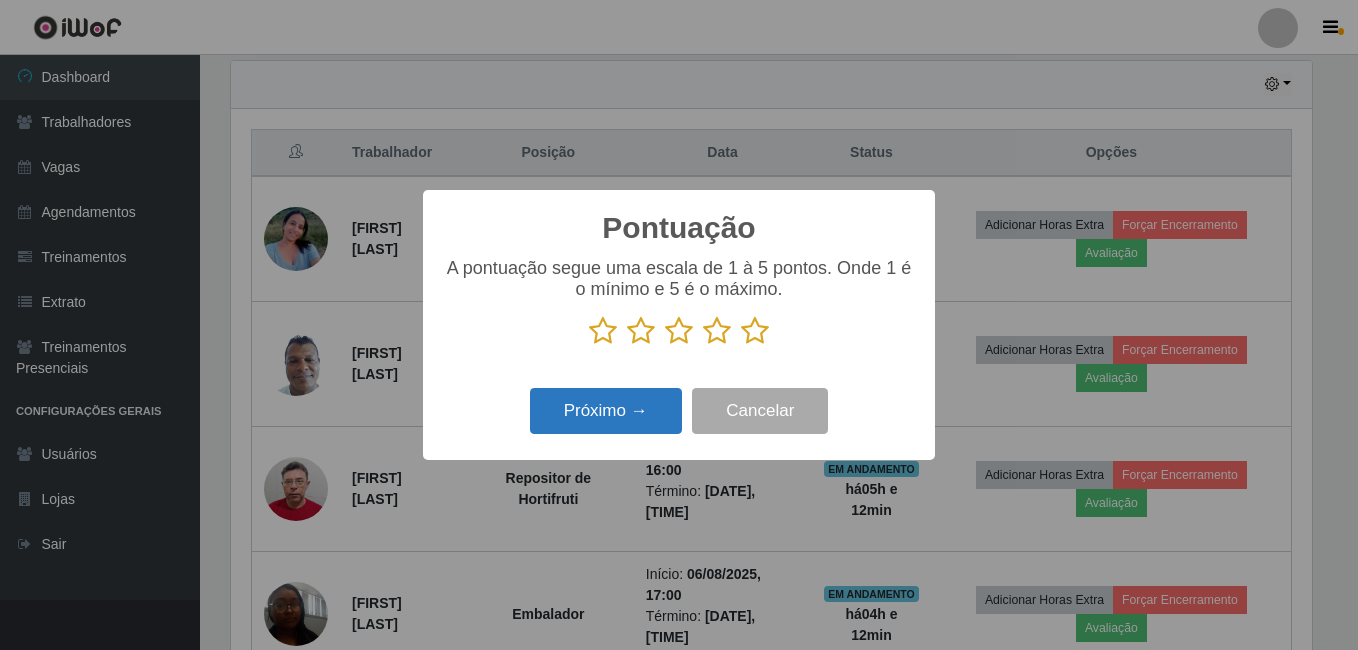 scroll, scrollTop: 999585, scrollLeft: 998919, axis: both 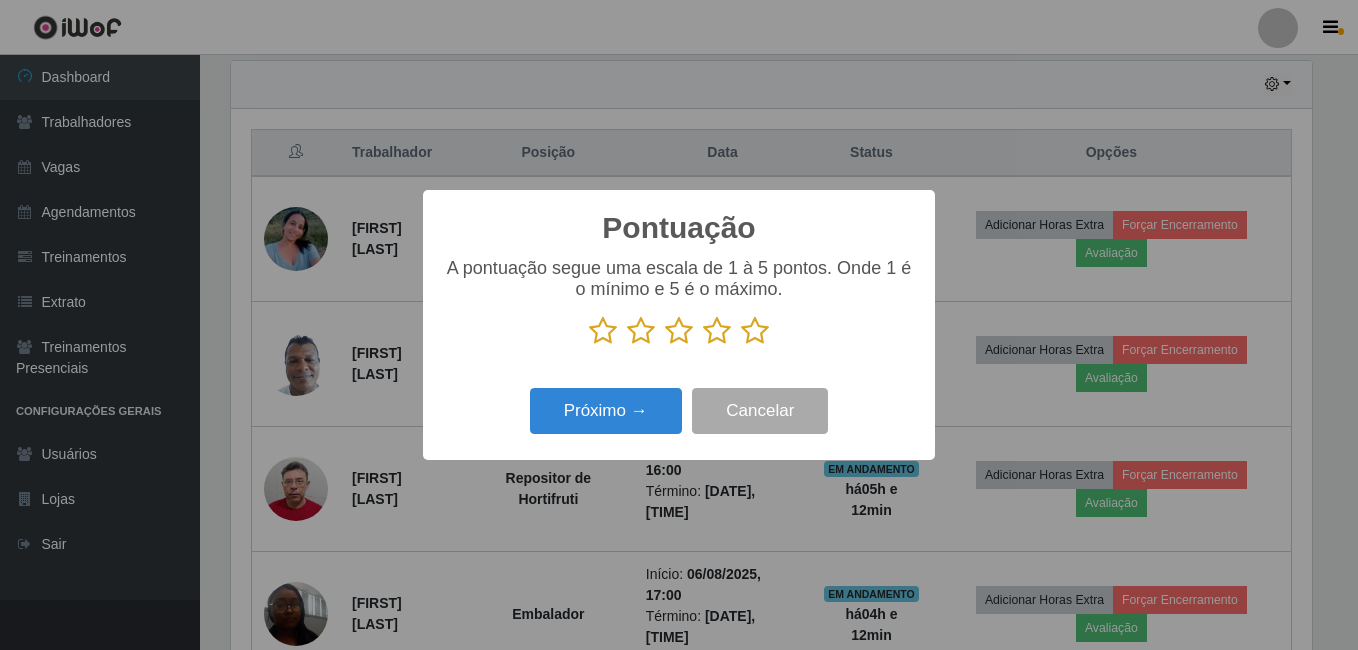 click at bounding box center (755, 331) 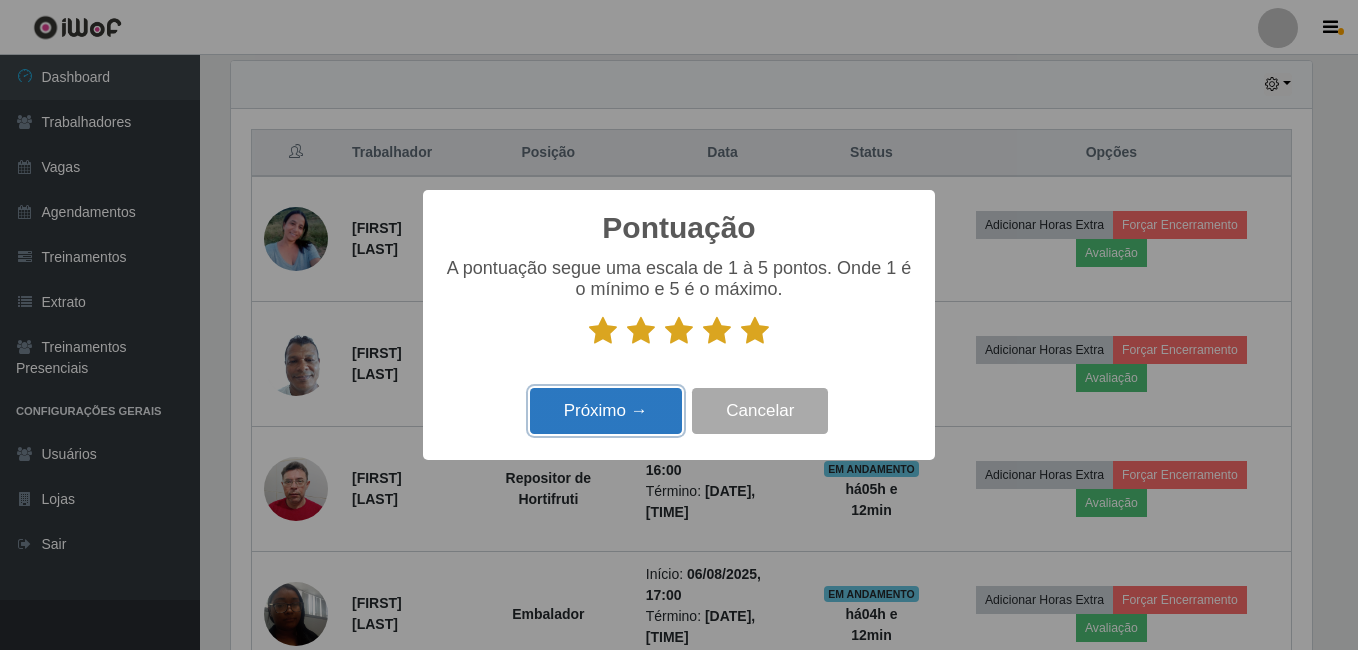 click on "Próximo →" at bounding box center [606, 411] 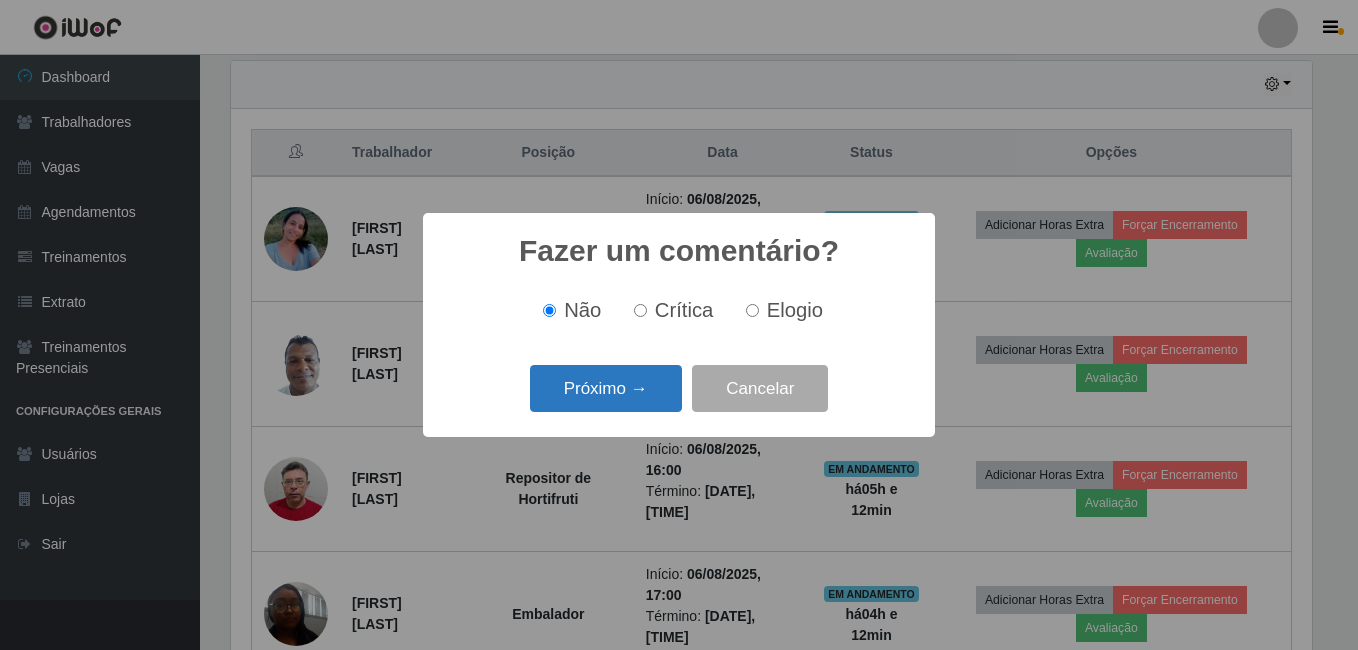 click on "Próximo →" at bounding box center [606, 388] 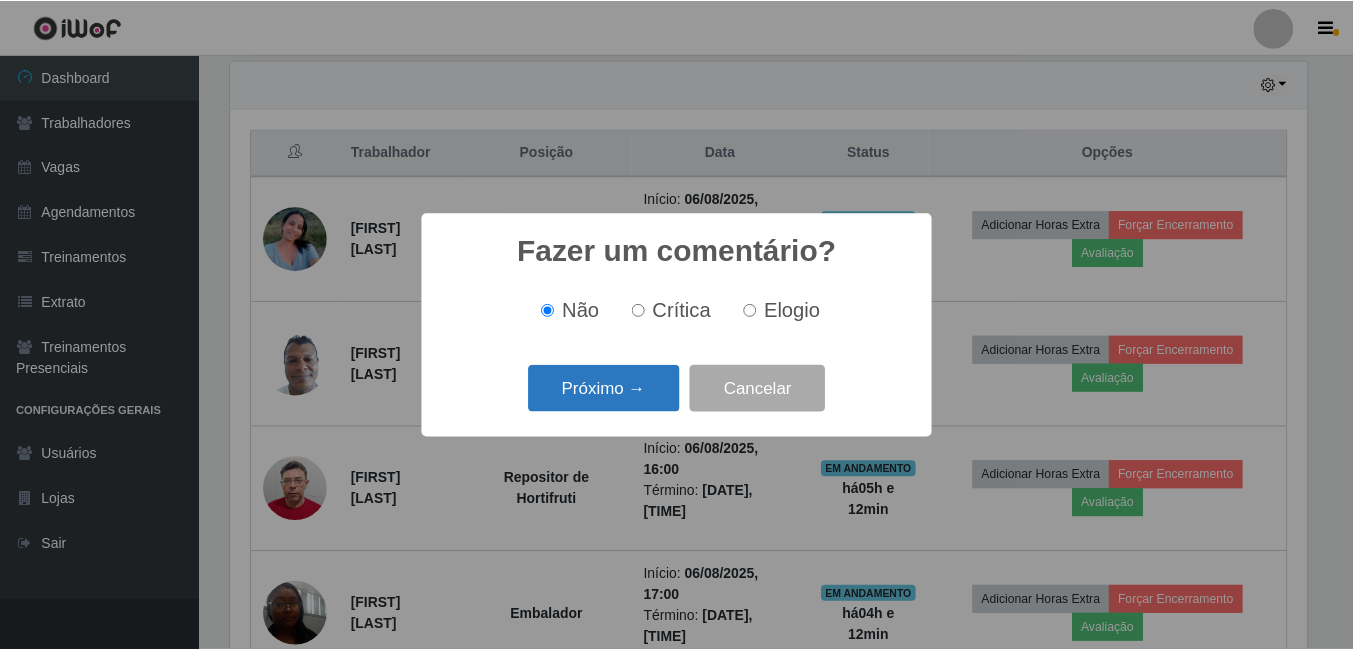 scroll, scrollTop: 999585, scrollLeft: 998919, axis: both 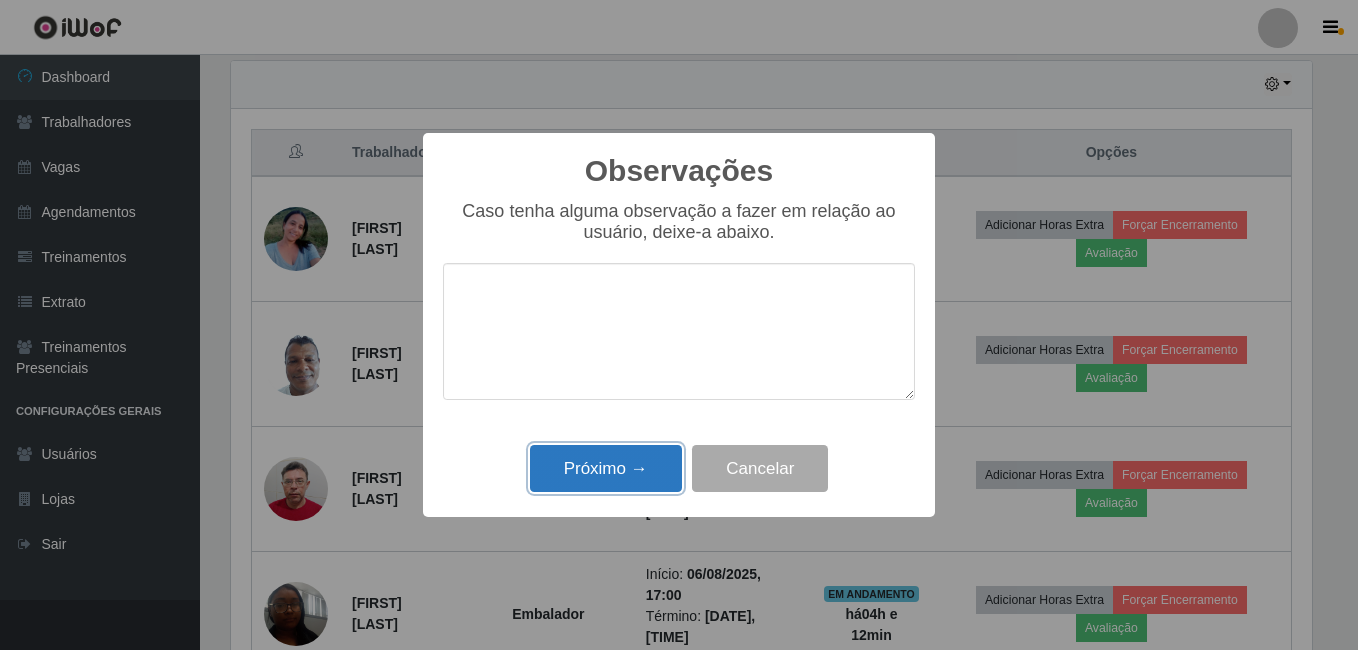 click on "Próximo →" at bounding box center [606, 468] 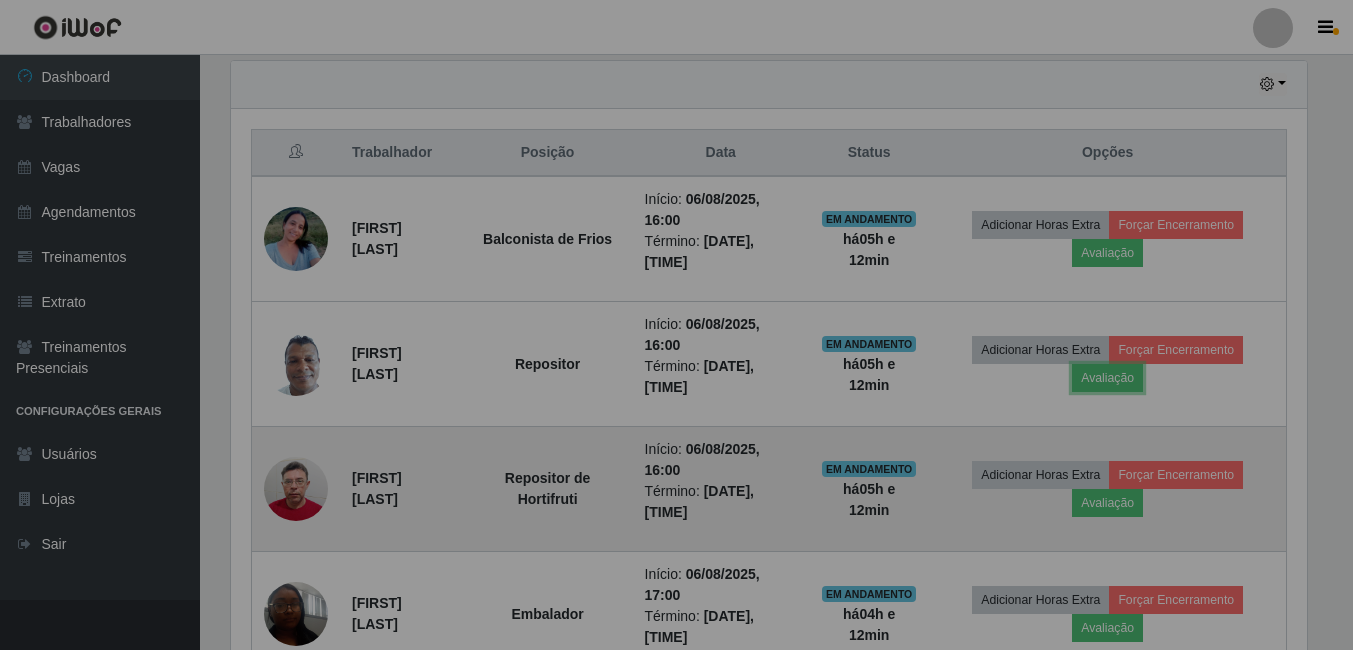 scroll, scrollTop: 999585, scrollLeft: 998909, axis: both 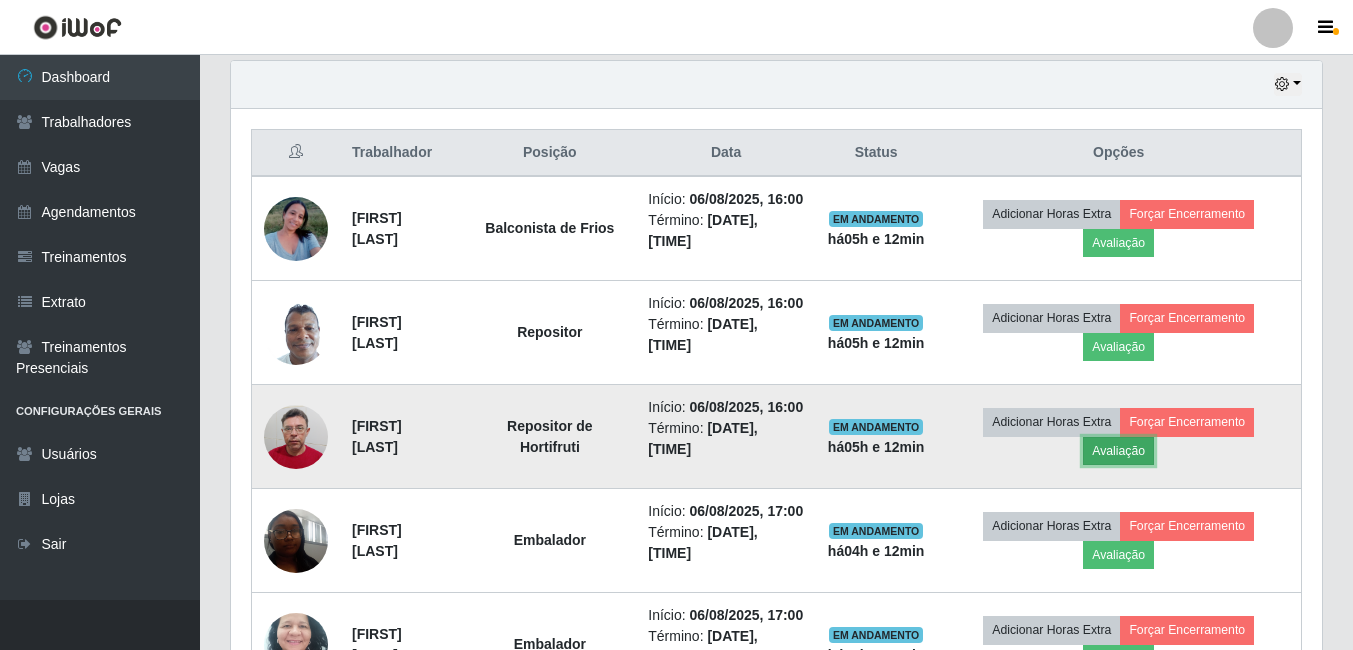 drag, startPoint x: 1137, startPoint y: 508, endPoint x: 1125, endPoint y: 501, distance: 13.892444 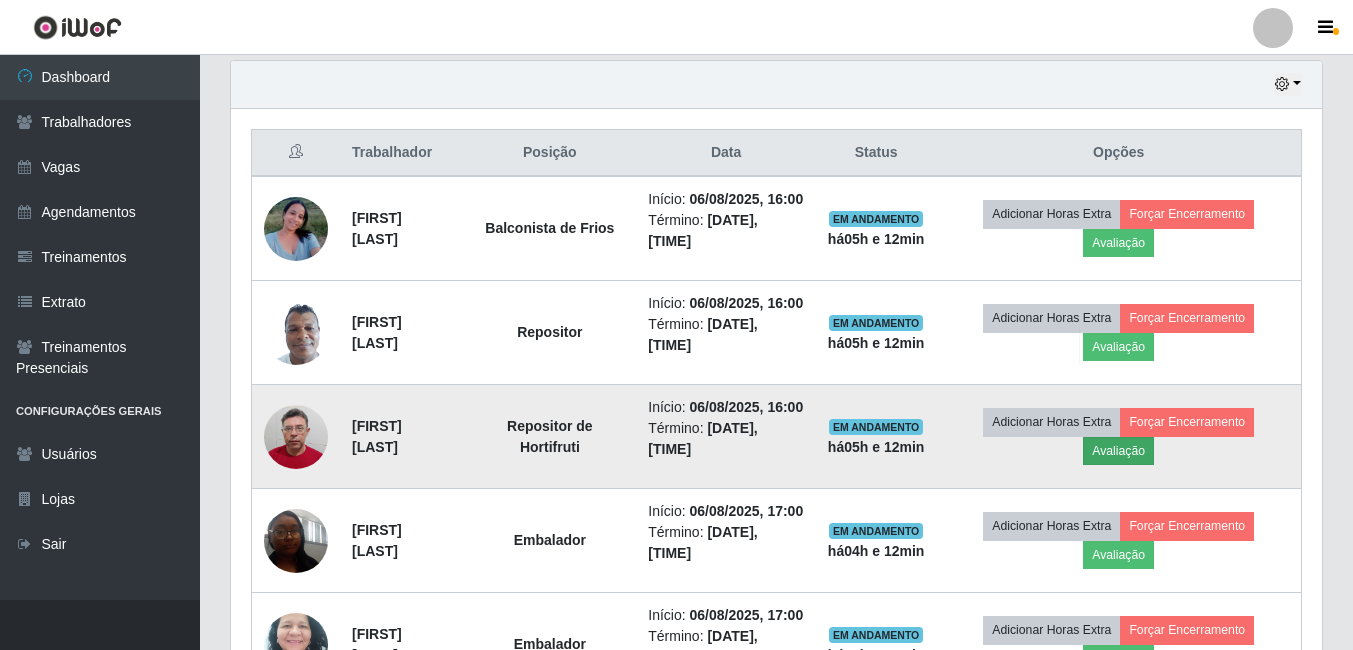 scroll, scrollTop: 999585, scrollLeft: 998919, axis: both 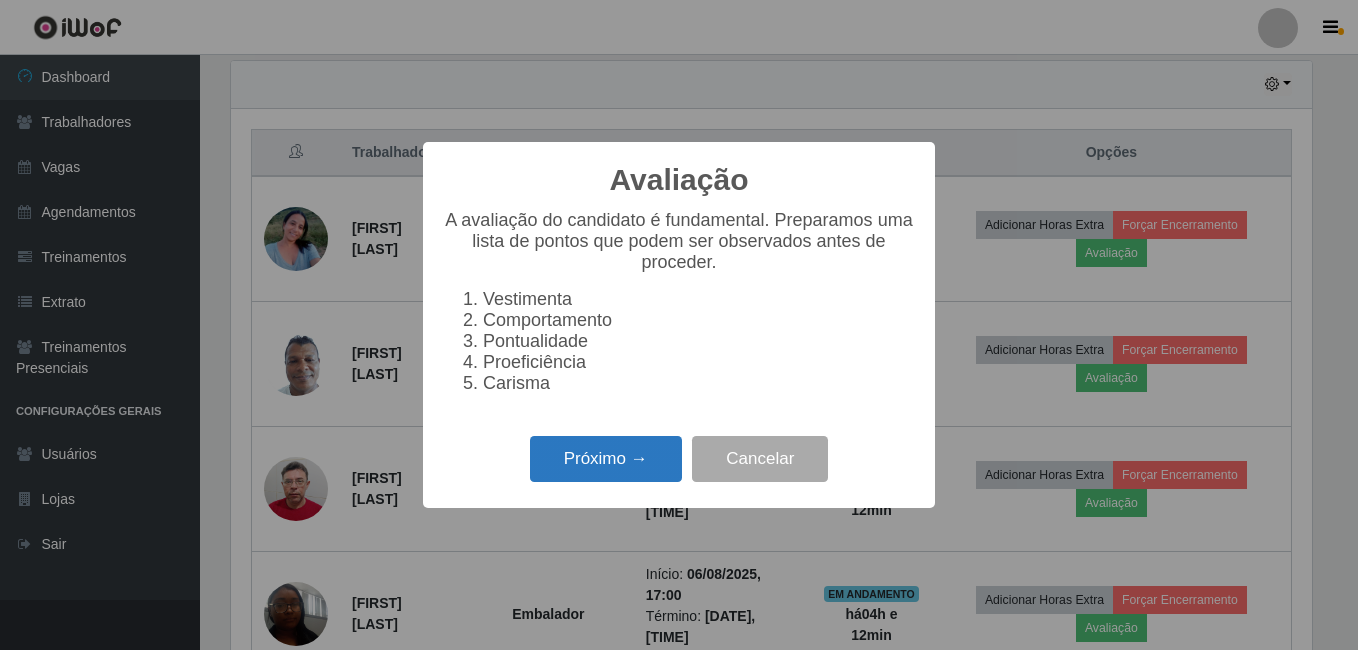 click on "Próximo →" at bounding box center [606, 459] 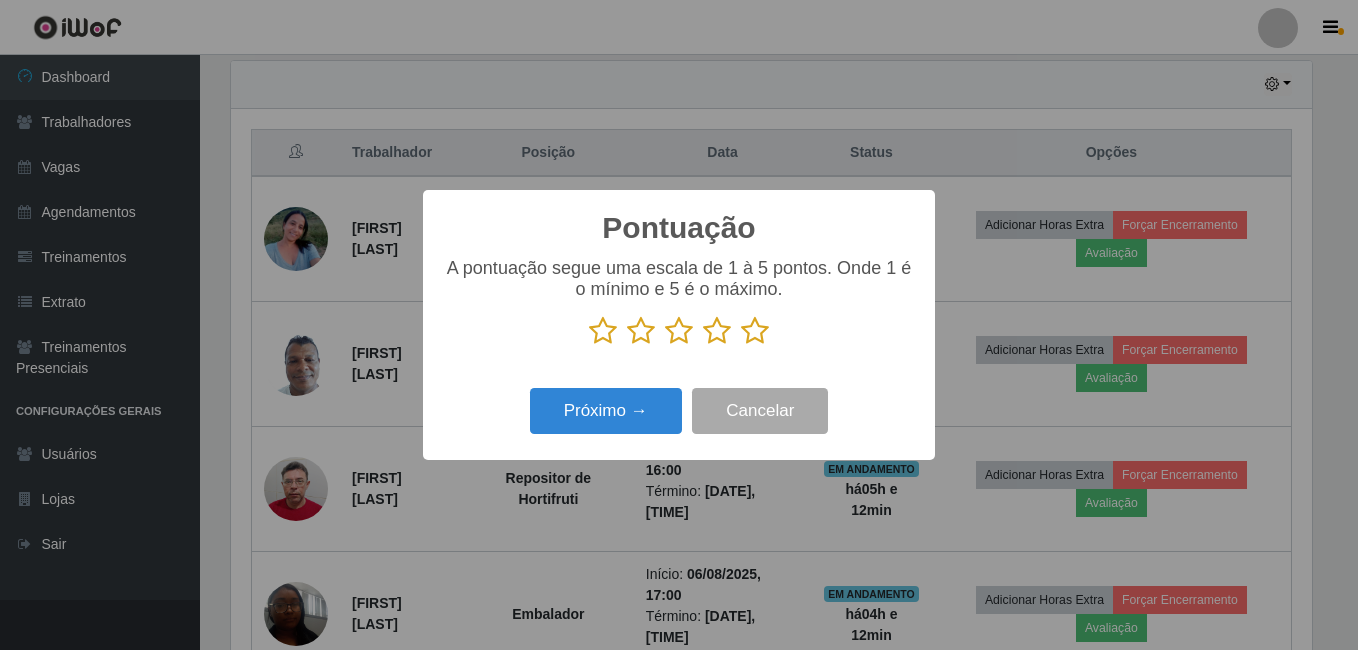 drag, startPoint x: 750, startPoint y: 333, endPoint x: 731, endPoint y: 339, distance: 19.924858 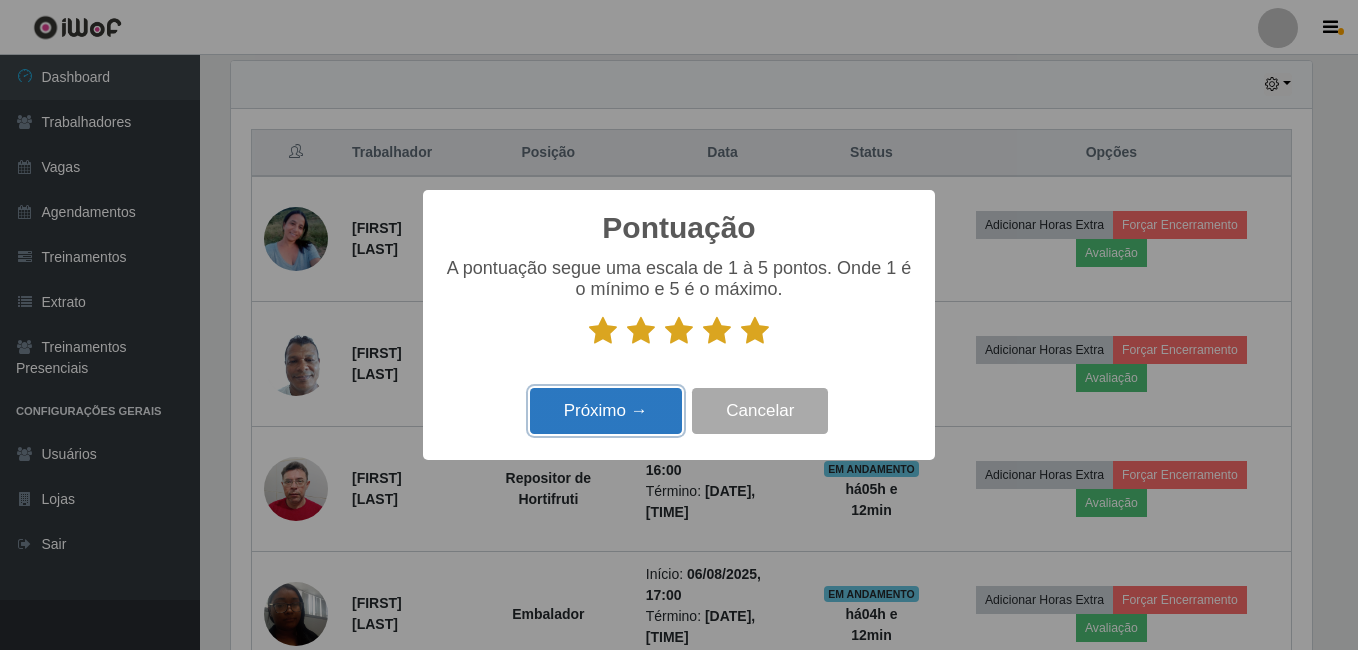 click on "Próximo →" at bounding box center [606, 411] 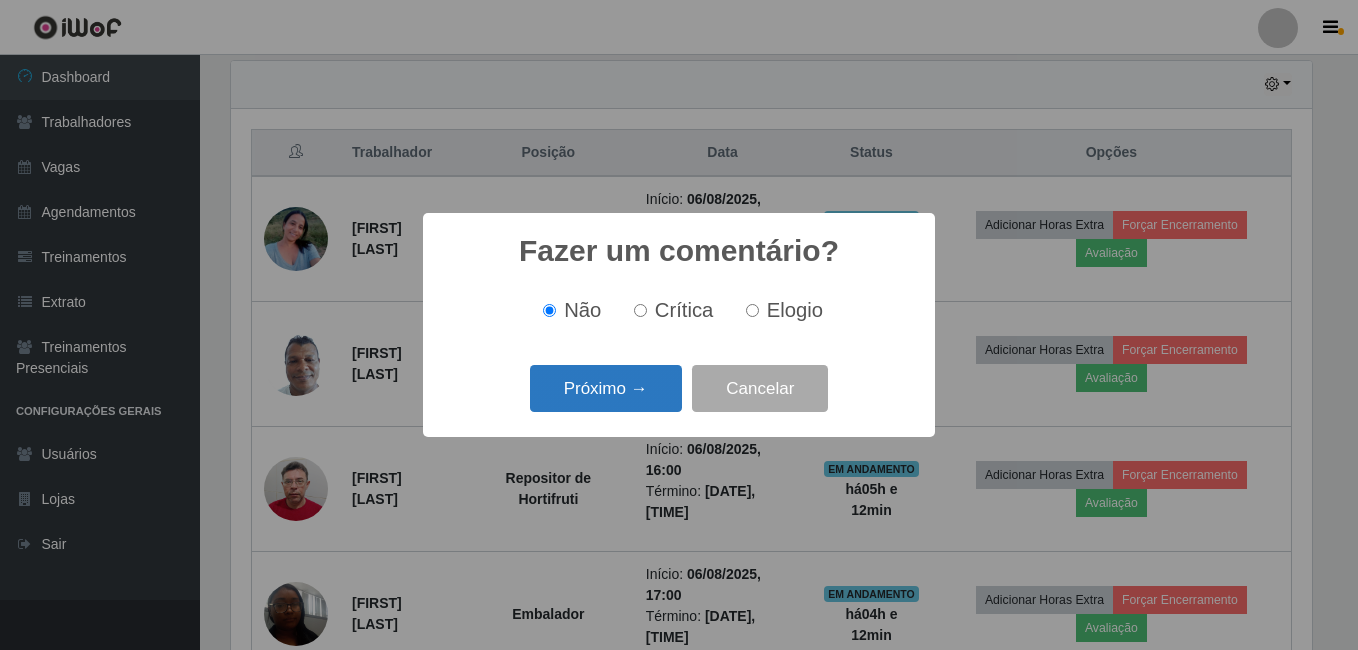 click on "Próximo →" at bounding box center (606, 388) 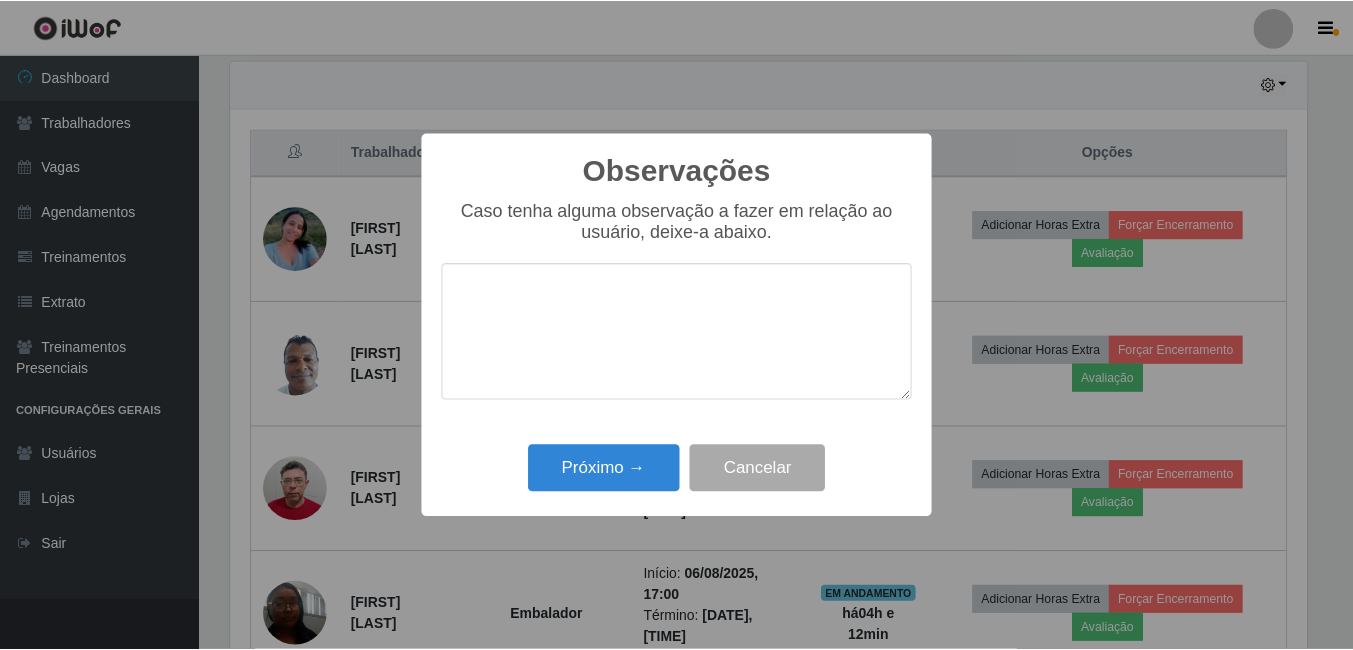 scroll, scrollTop: 999585, scrollLeft: 998919, axis: both 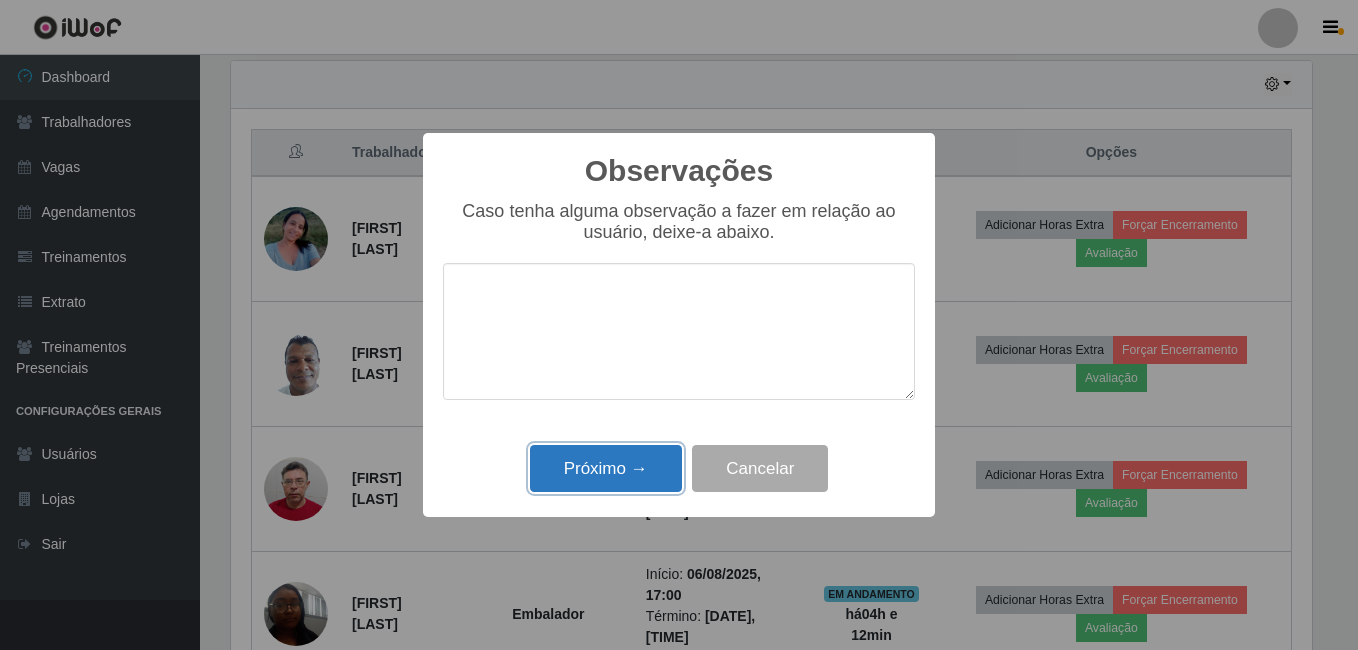 click on "Próximo →" at bounding box center (606, 468) 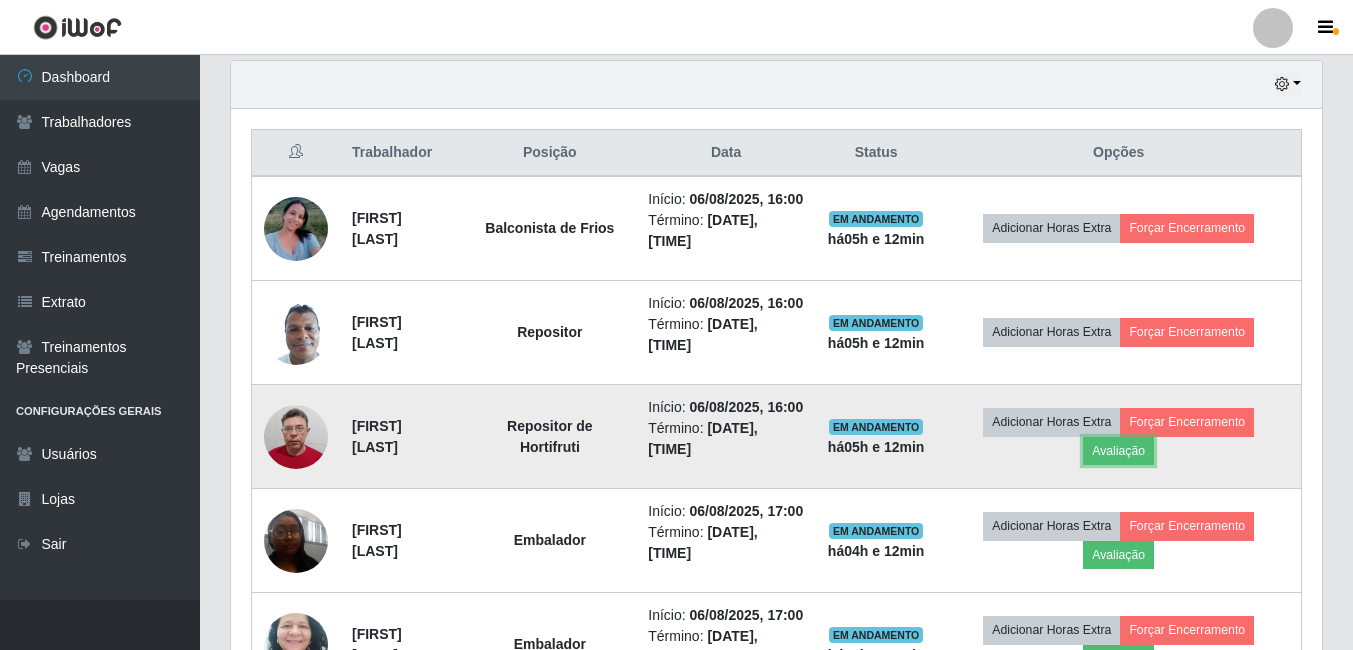 scroll, scrollTop: 999585, scrollLeft: 998909, axis: both 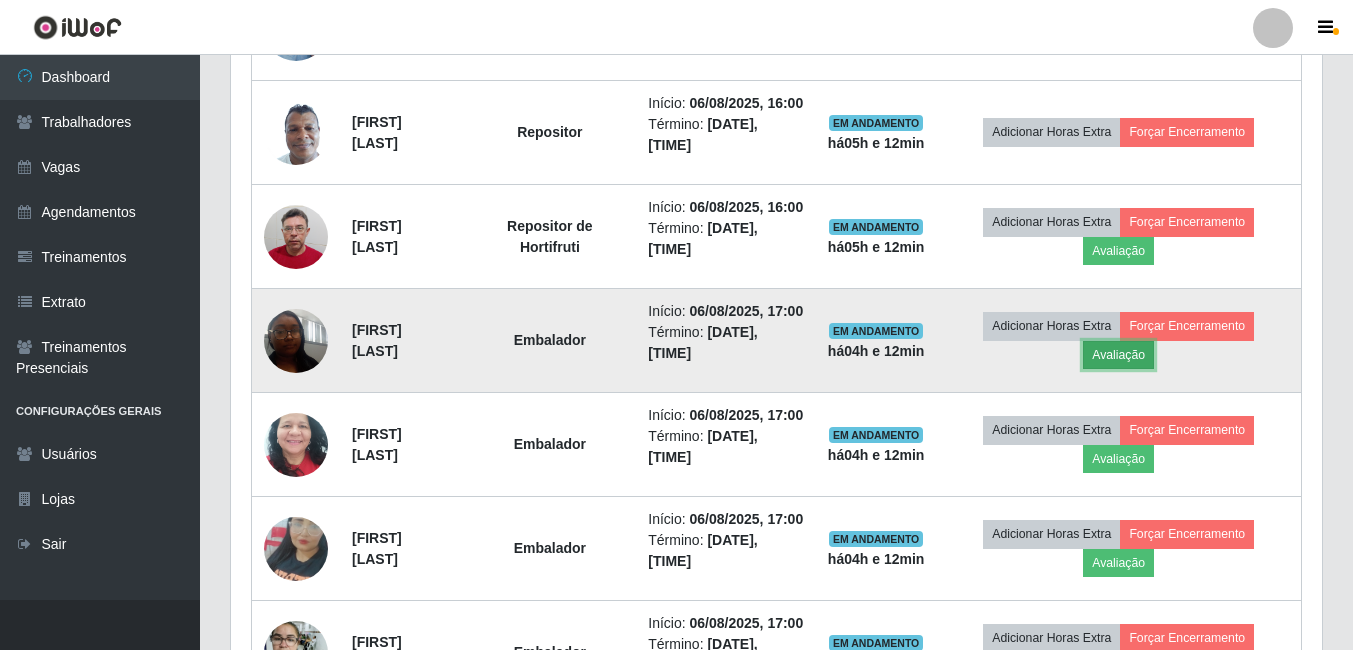 click on "Avaliação" at bounding box center [1118, 355] 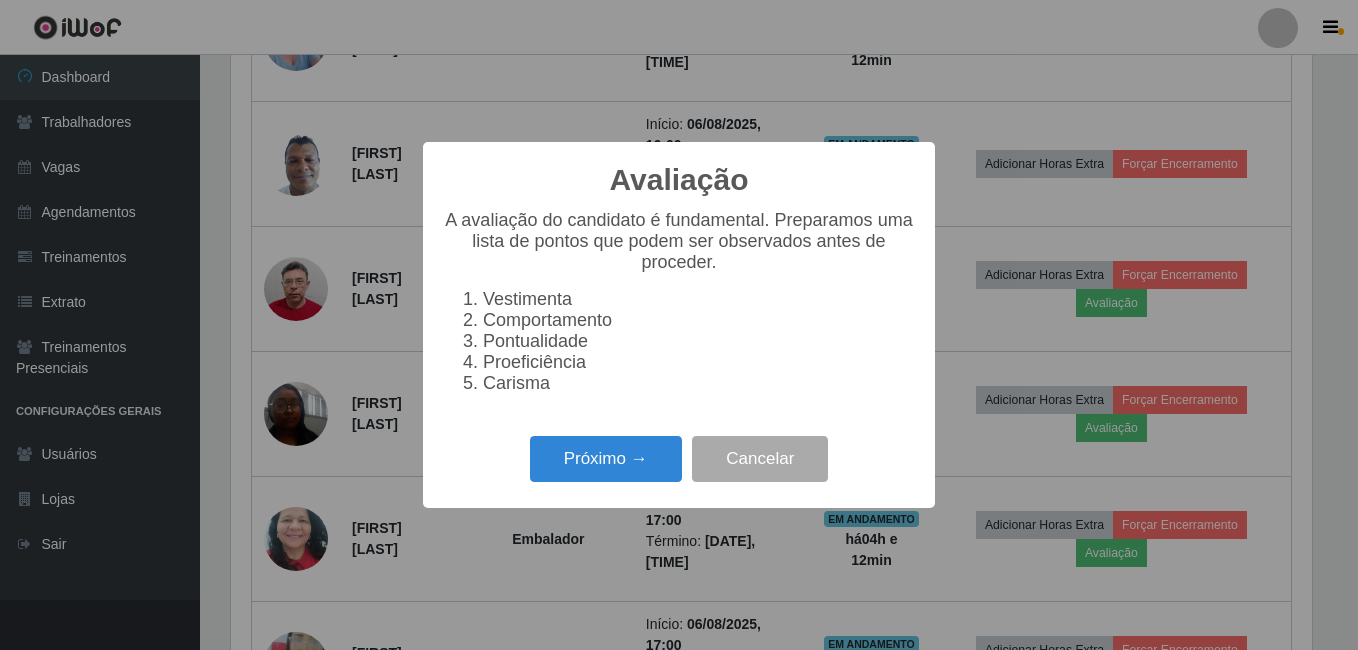 scroll, scrollTop: 999585, scrollLeft: 998919, axis: both 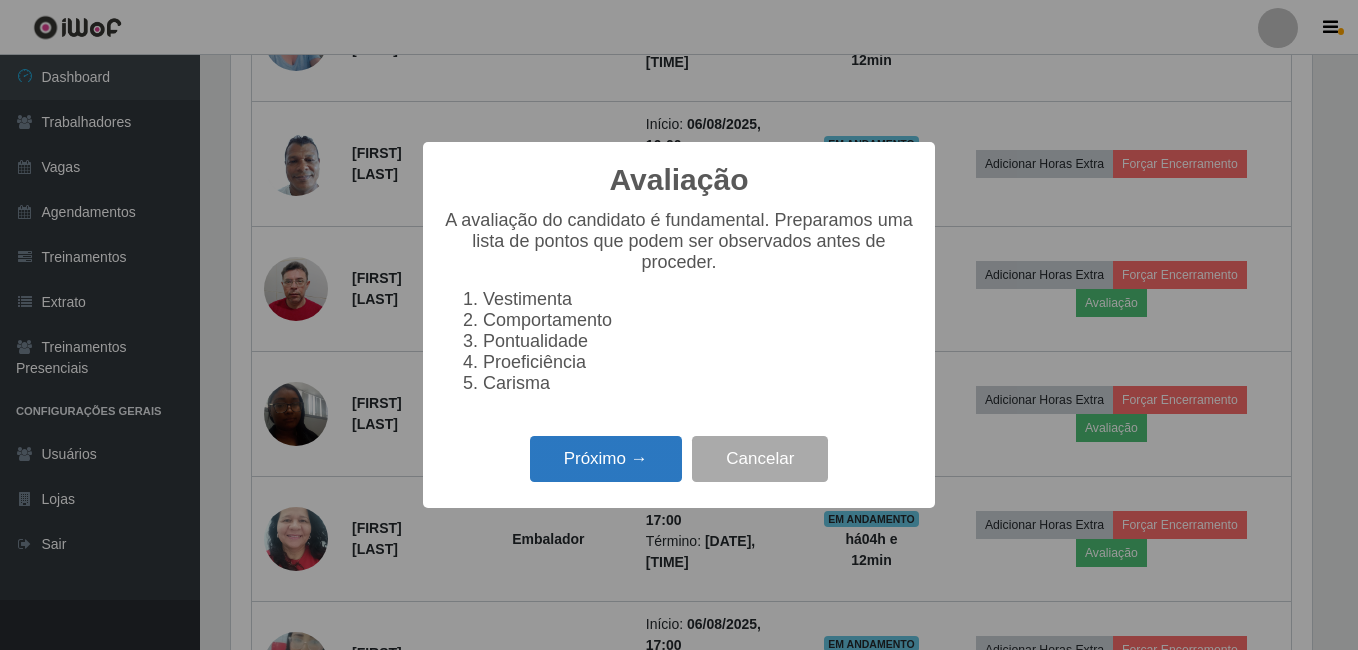 click on "Próximo →" at bounding box center (606, 459) 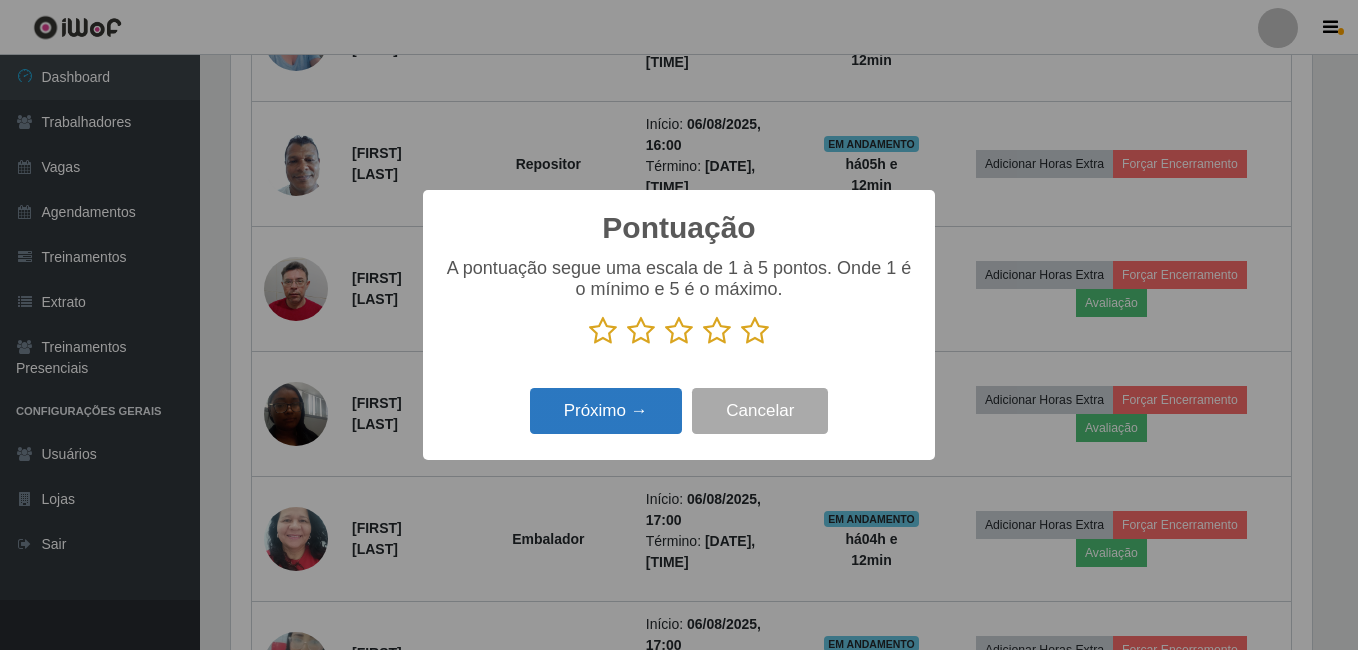 scroll, scrollTop: 999585, scrollLeft: 998919, axis: both 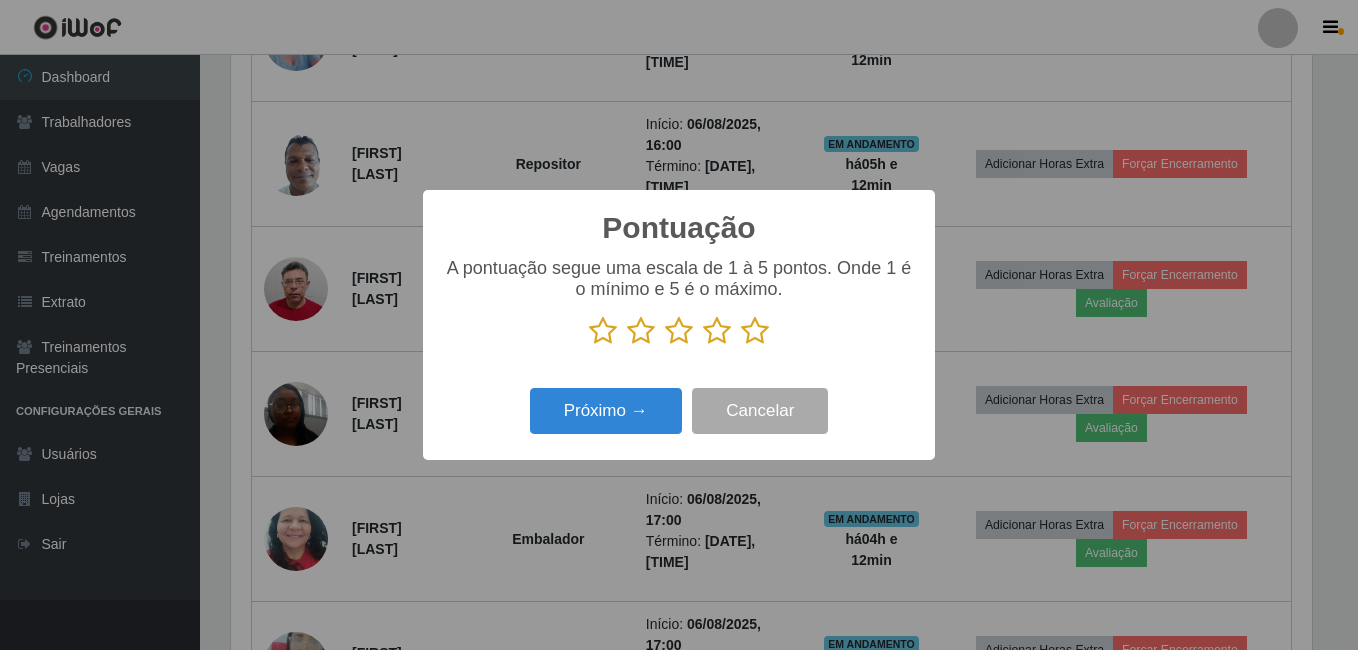 click at bounding box center [755, 331] 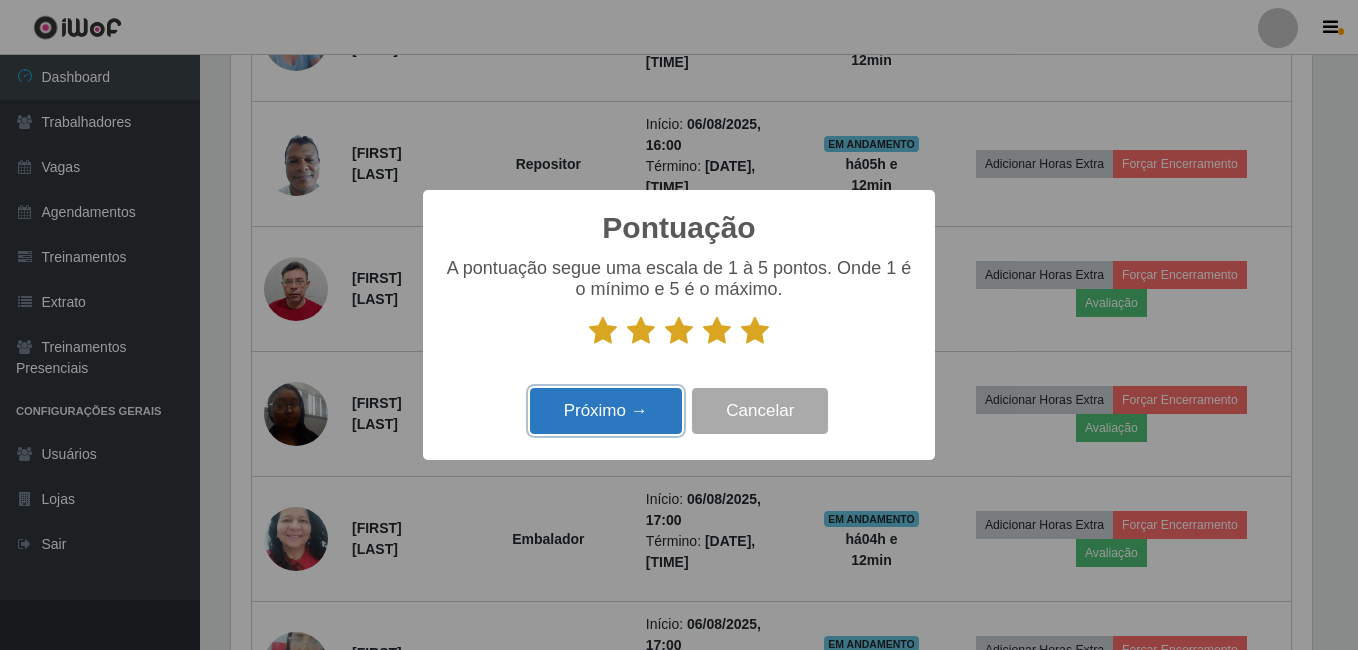 click on "Próximo →" at bounding box center (606, 411) 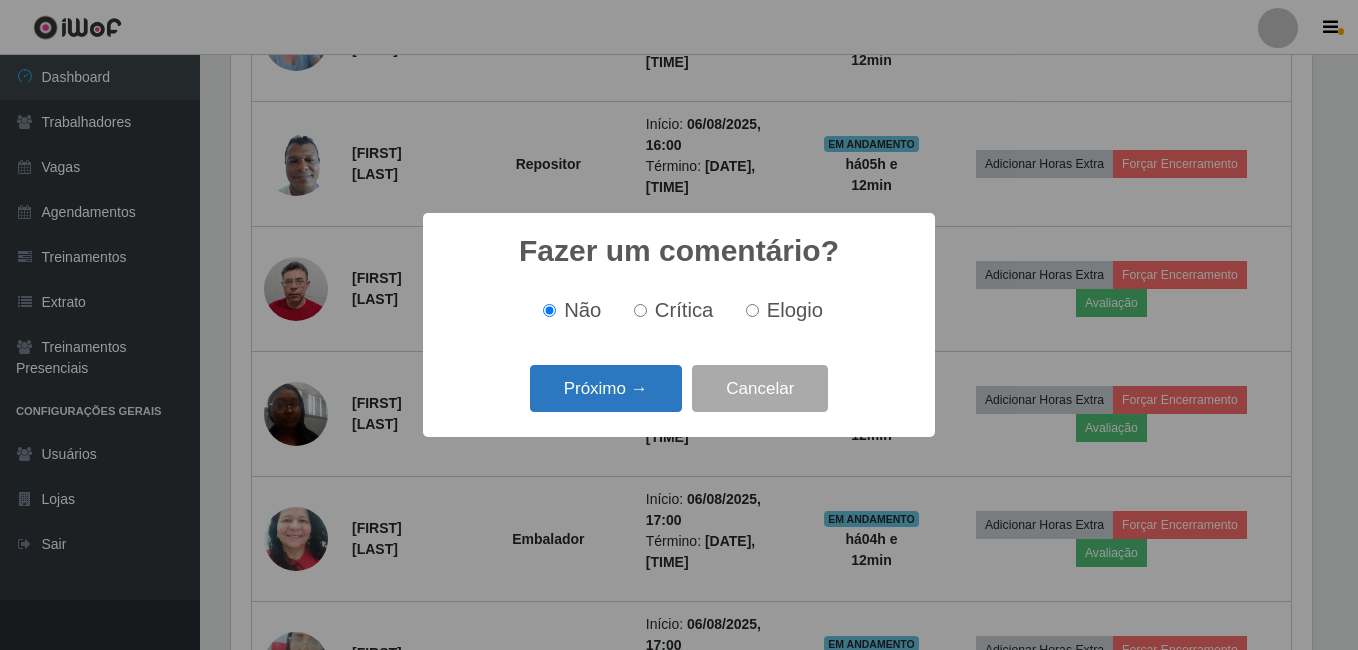 click on "Próximo →" at bounding box center (606, 388) 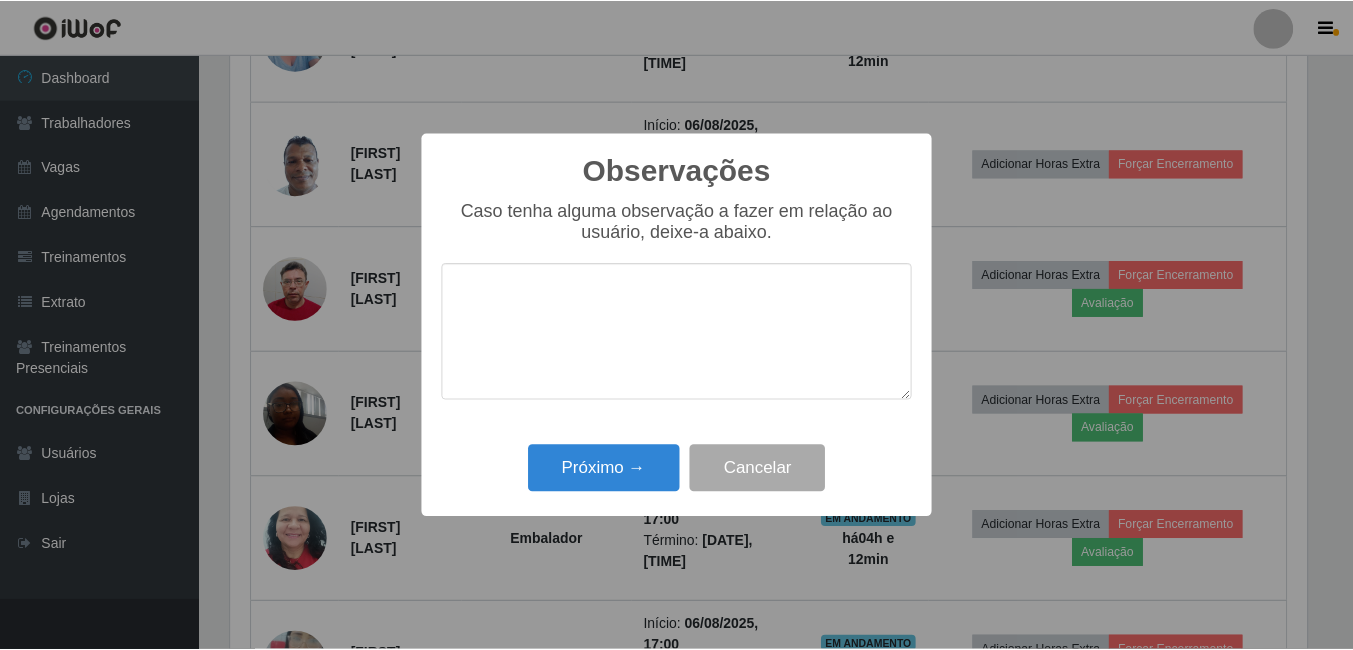 scroll, scrollTop: 999585, scrollLeft: 998919, axis: both 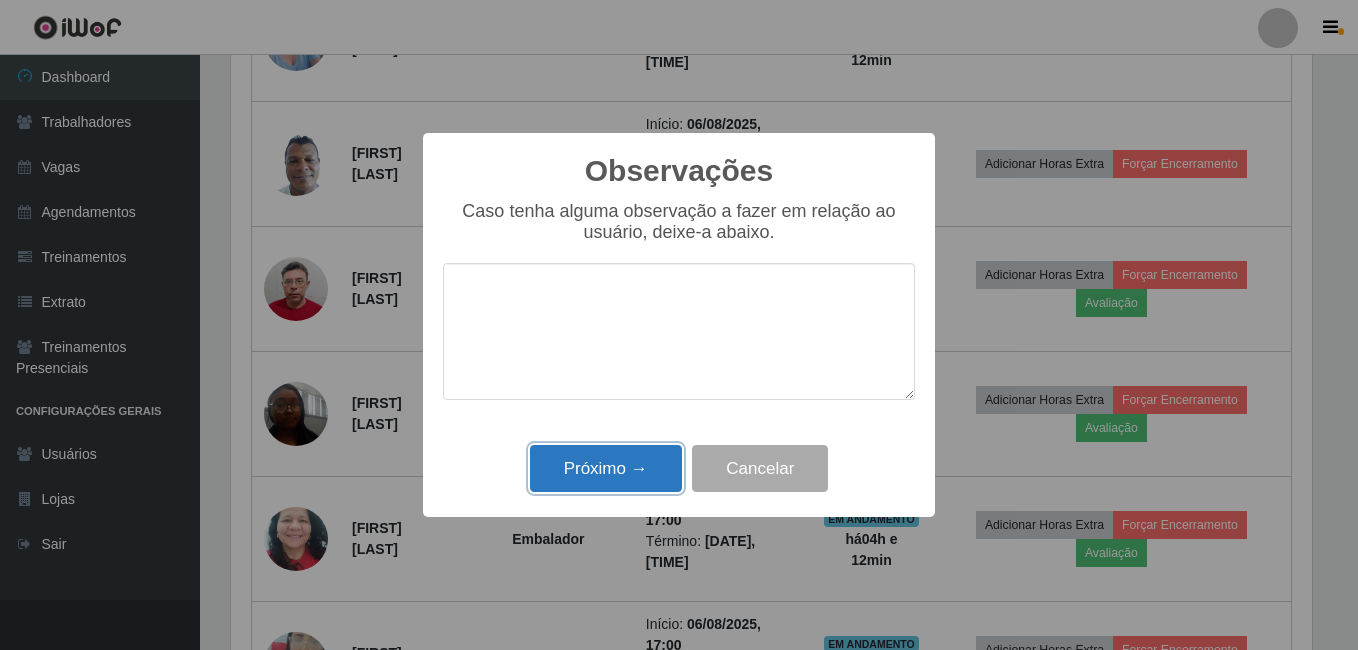 click on "Próximo →" at bounding box center [606, 468] 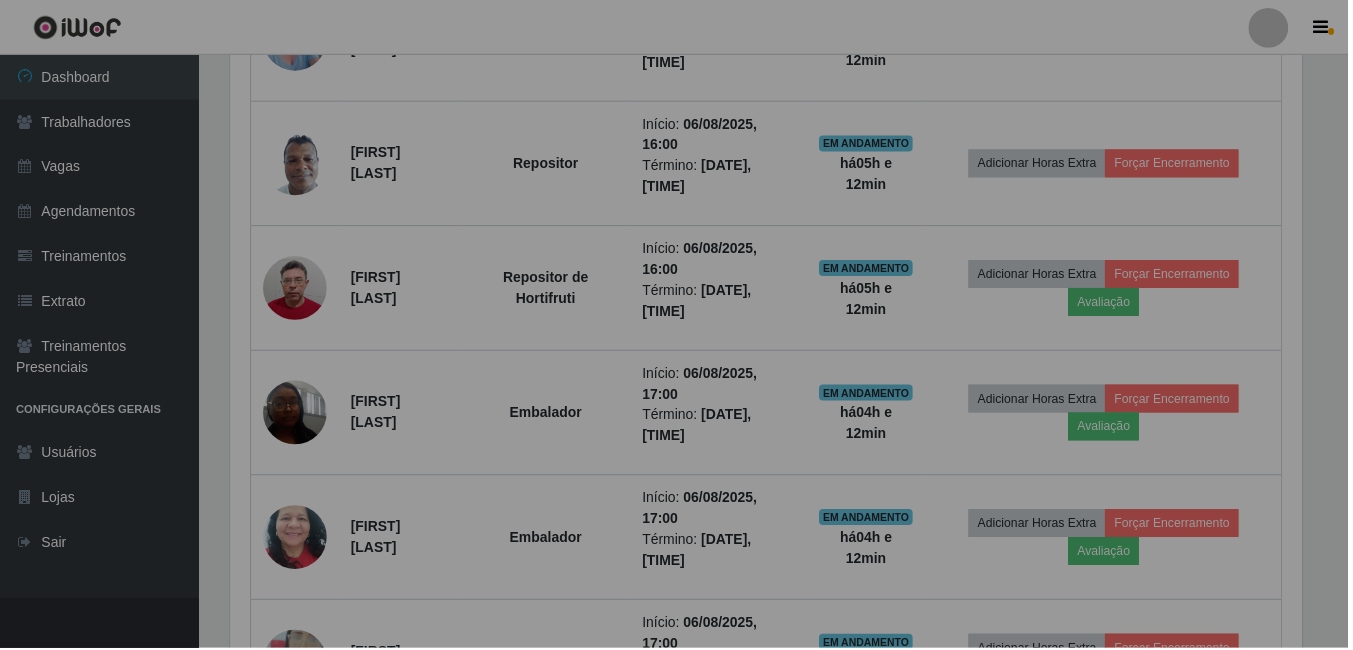 scroll, scrollTop: 999585, scrollLeft: 998909, axis: both 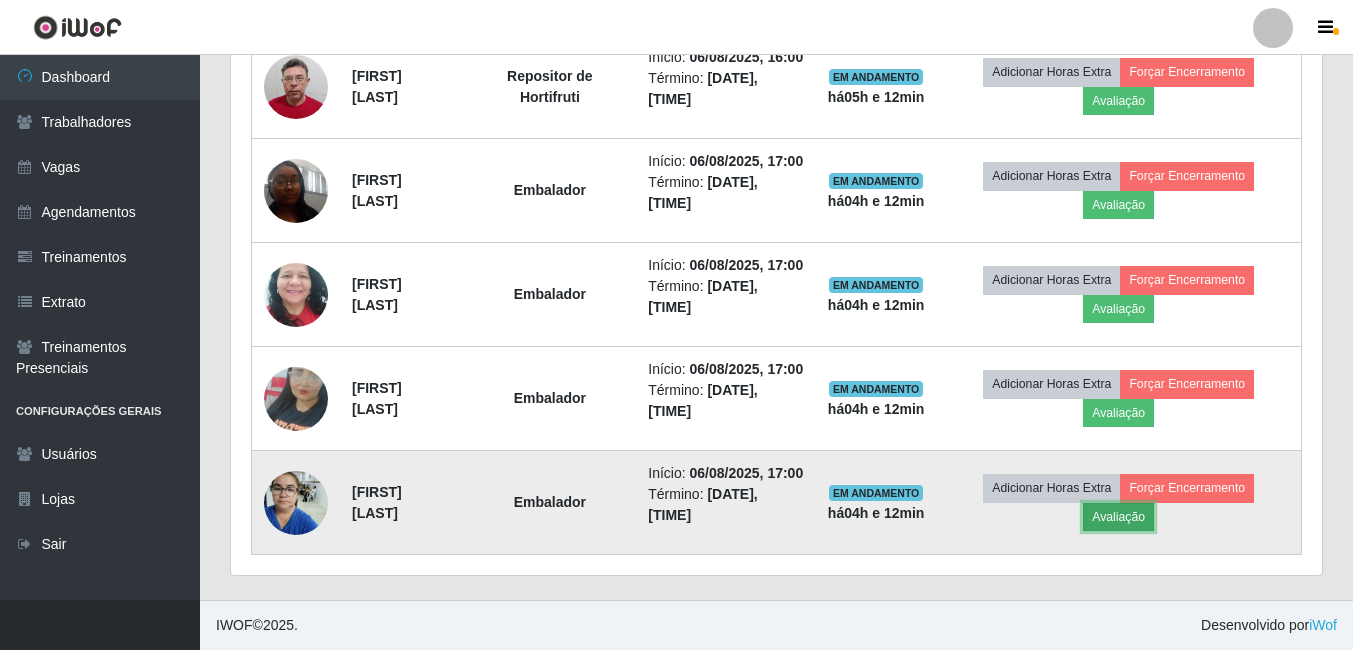 click on "Avaliação" at bounding box center [1118, 517] 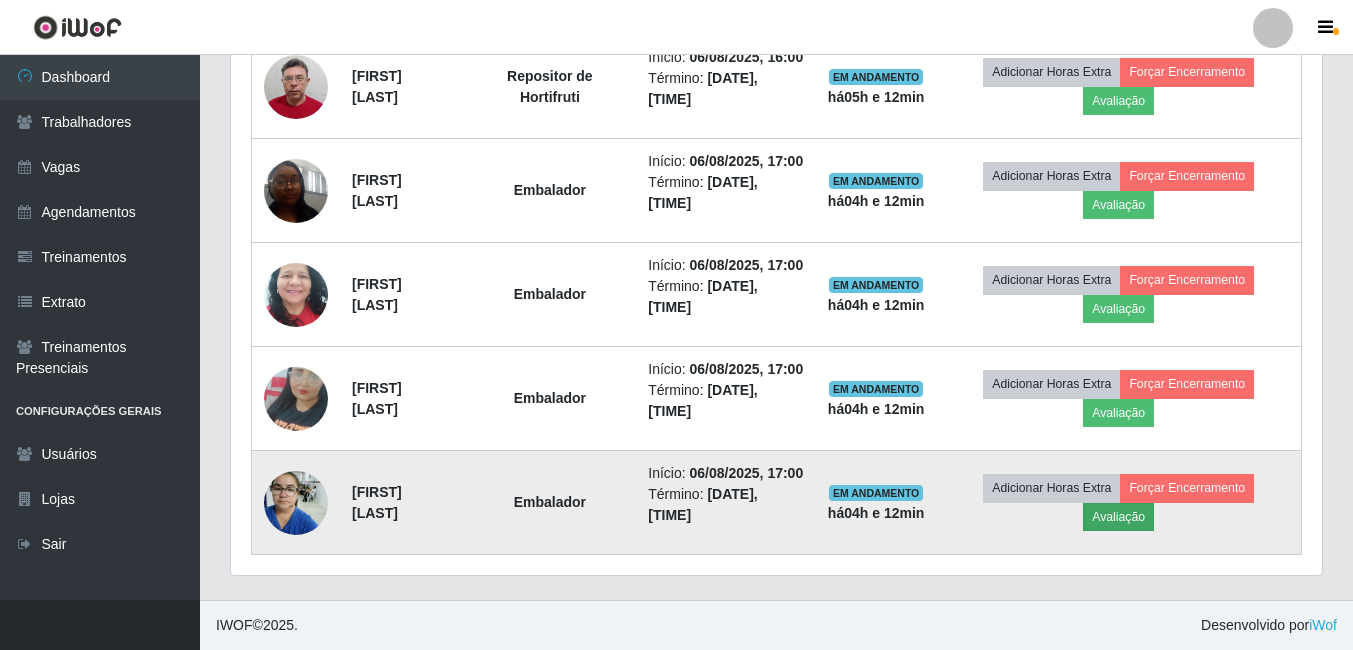 scroll, scrollTop: 999585, scrollLeft: 998919, axis: both 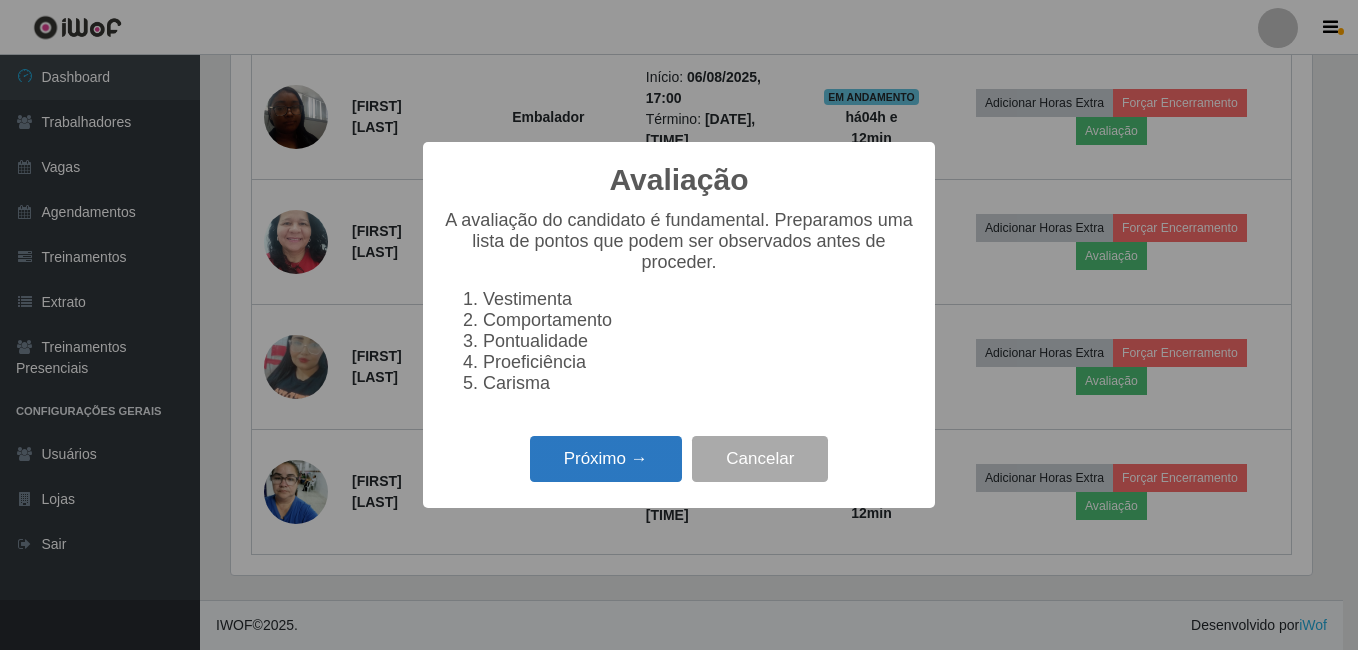 click on "Próximo →" at bounding box center [606, 459] 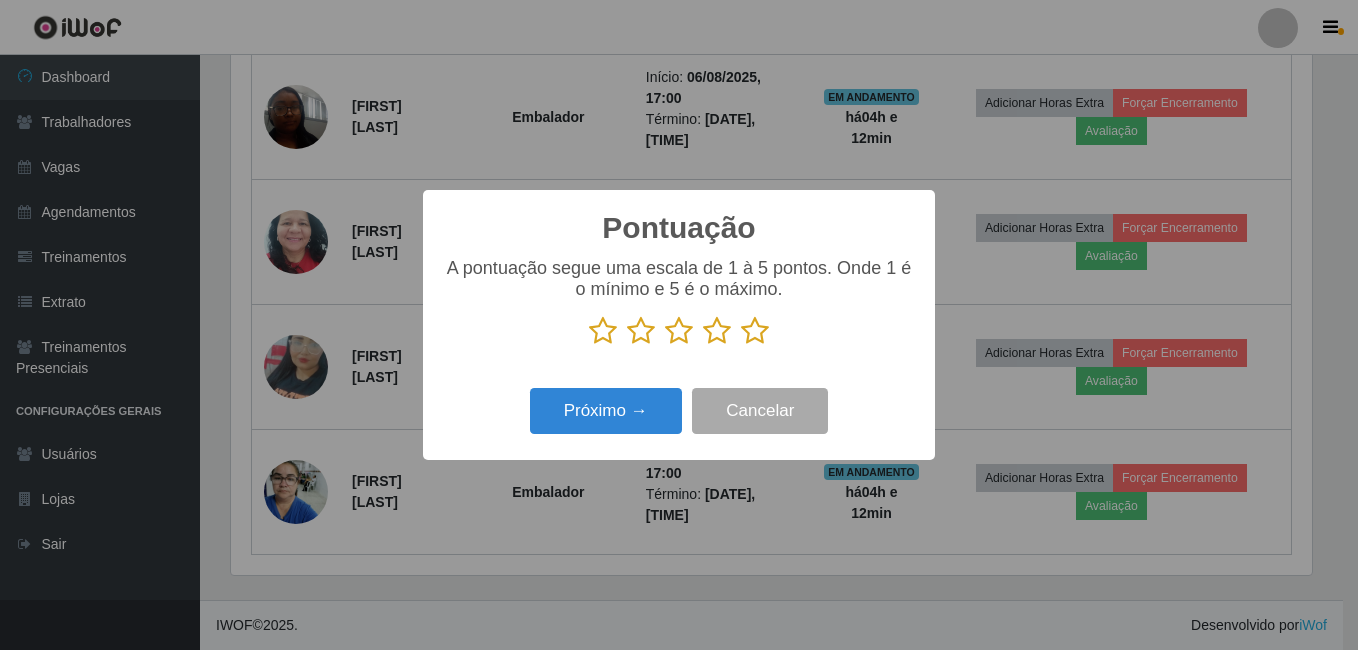 click at bounding box center (755, 331) 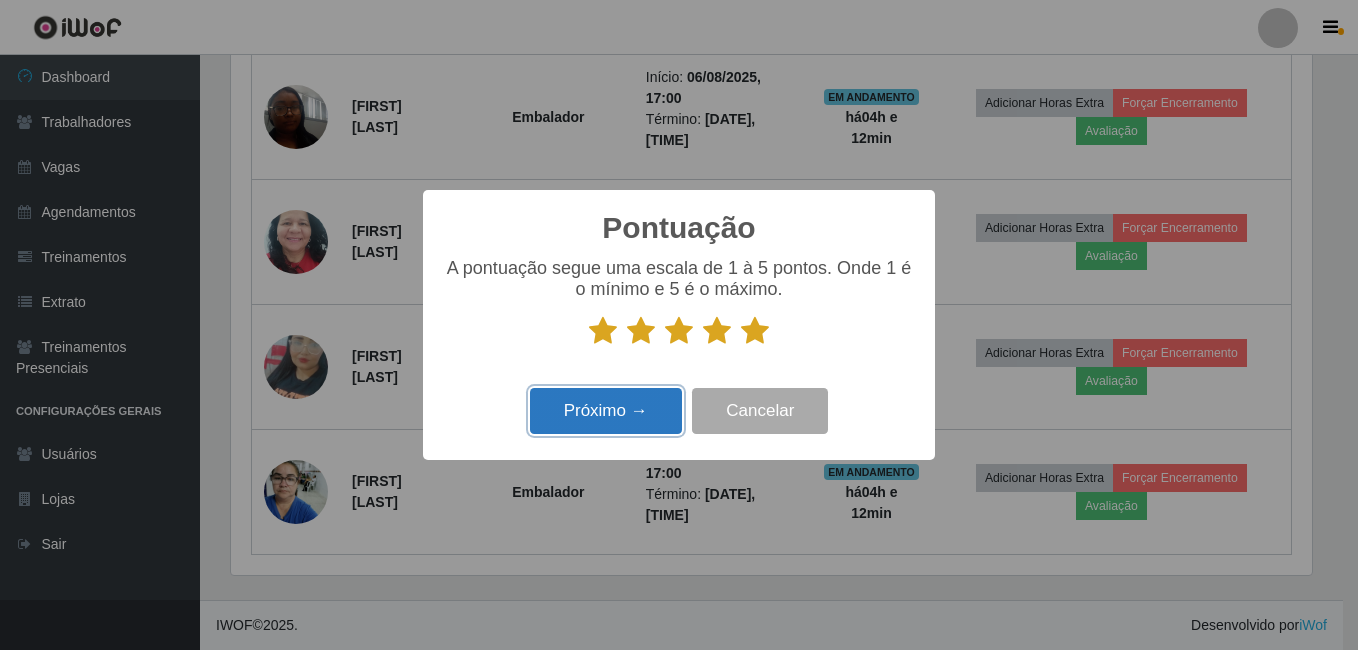 click on "Próximo →" at bounding box center [606, 411] 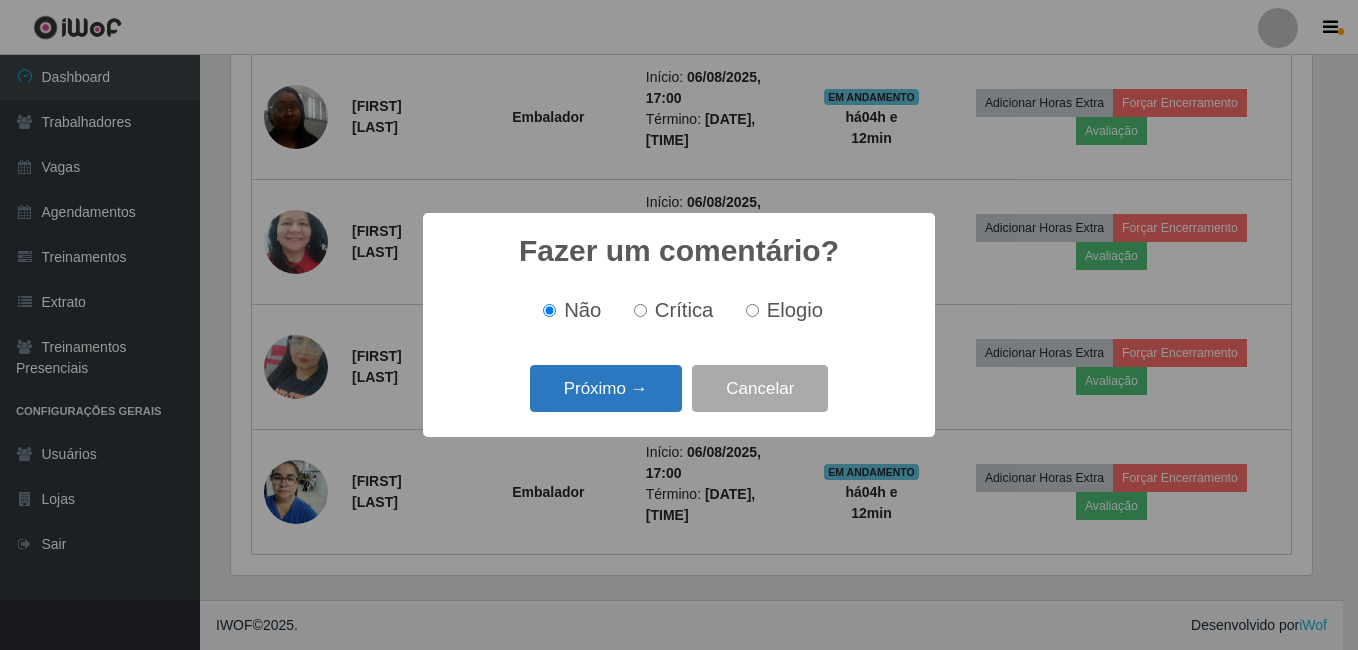 click on "Próximo →" at bounding box center [606, 388] 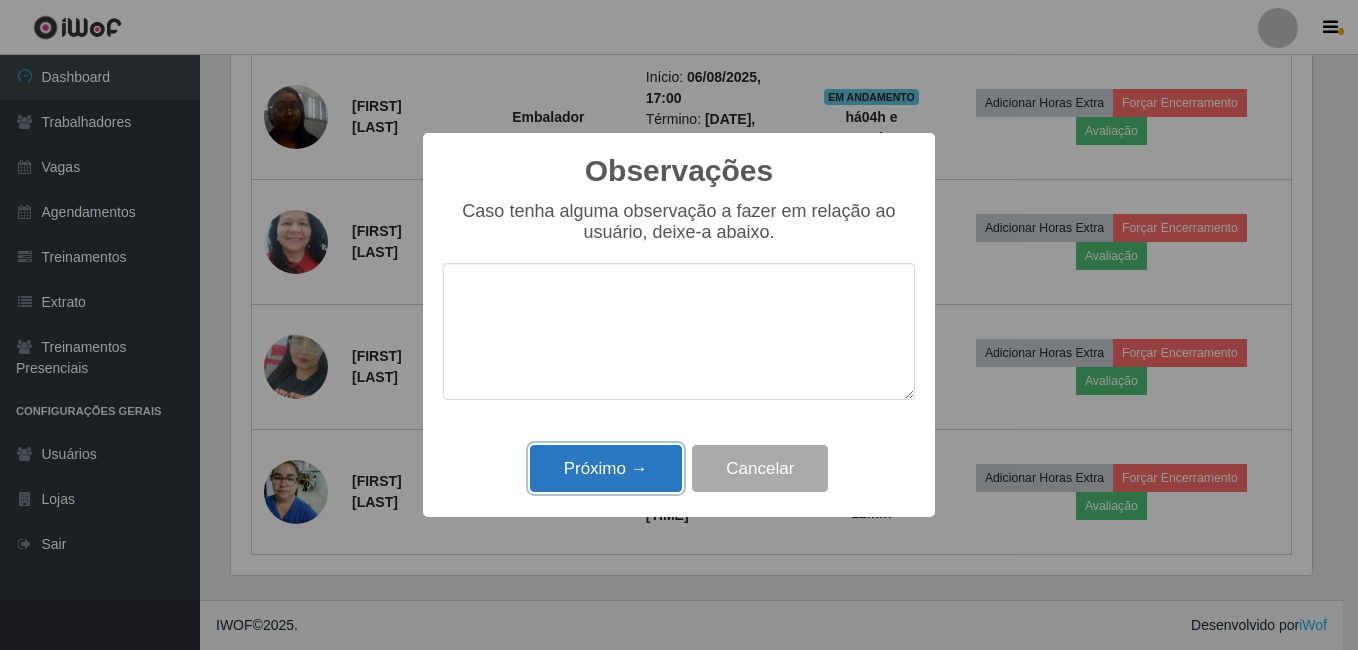 click on "Próximo →" at bounding box center (606, 468) 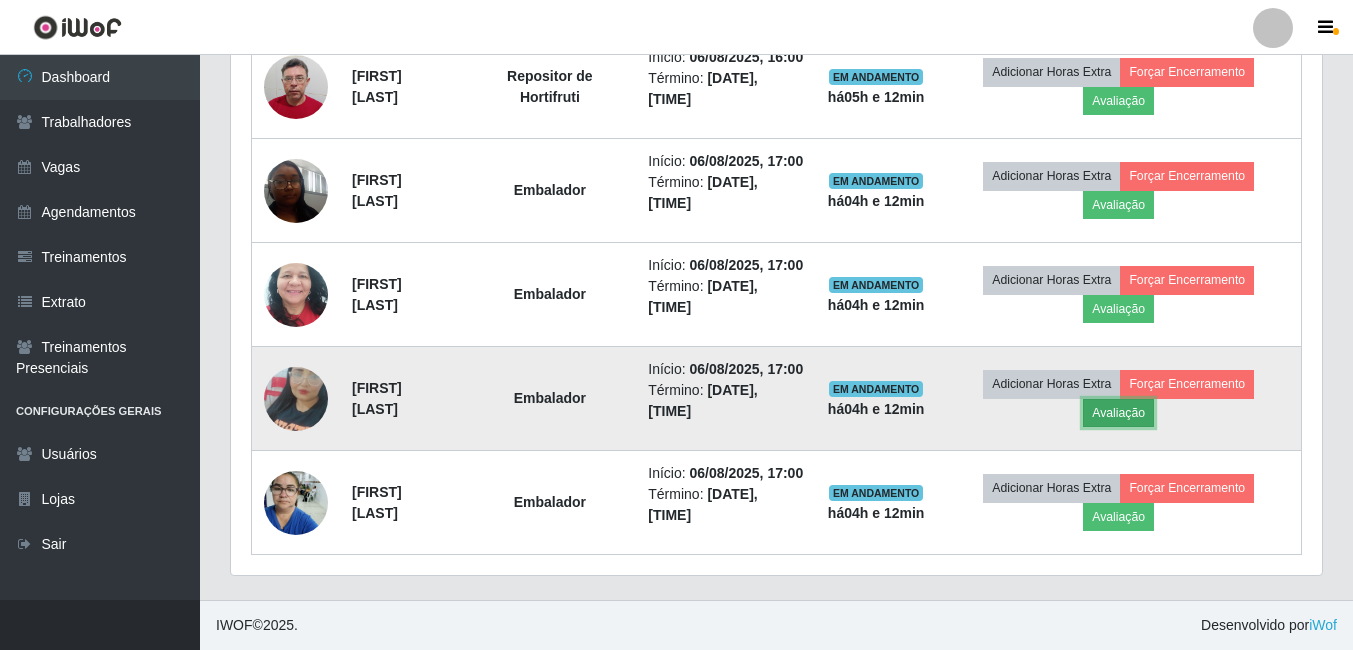 click on "Avaliação" at bounding box center (1118, 413) 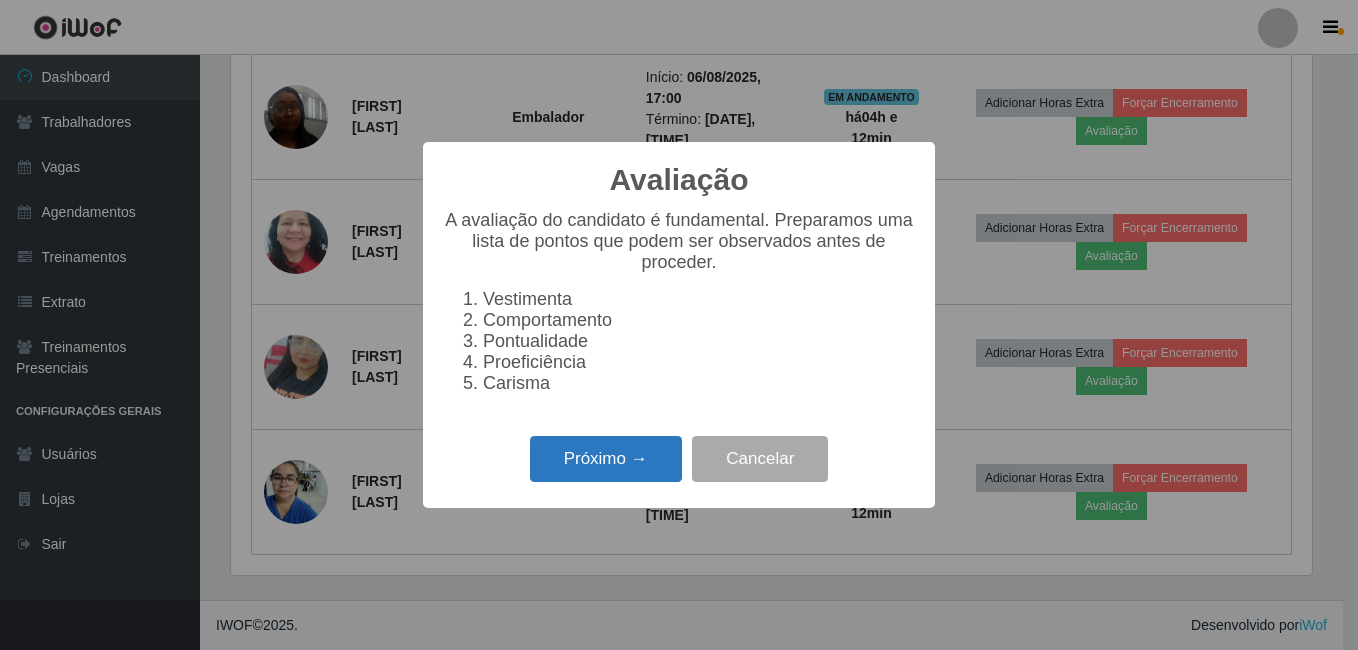 click on "Próximo →" at bounding box center [606, 459] 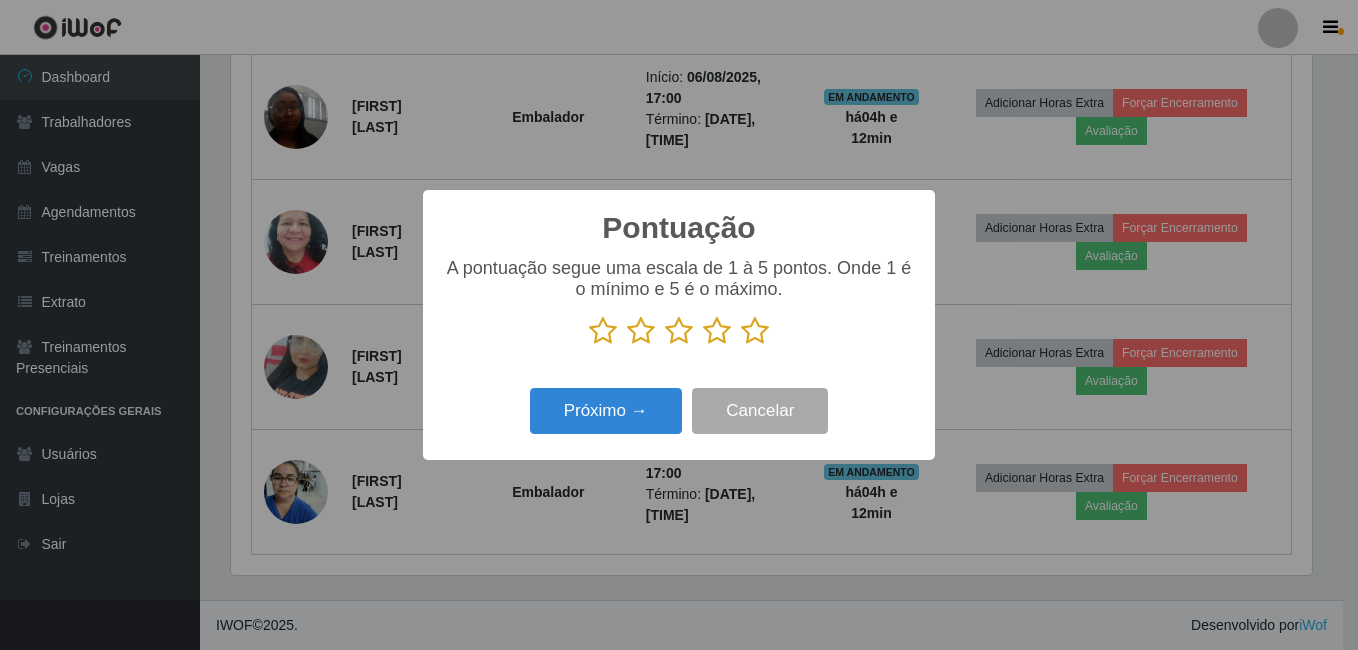 click at bounding box center (755, 331) 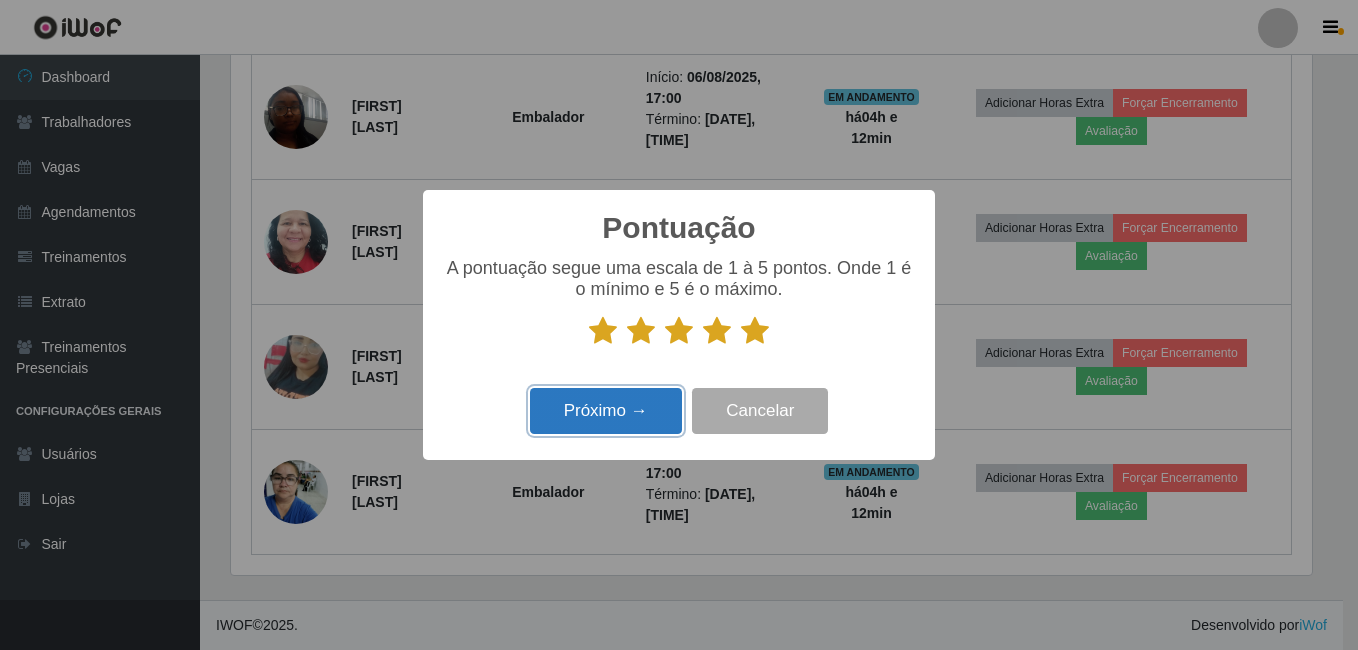 click on "Próximo →" at bounding box center [606, 411] 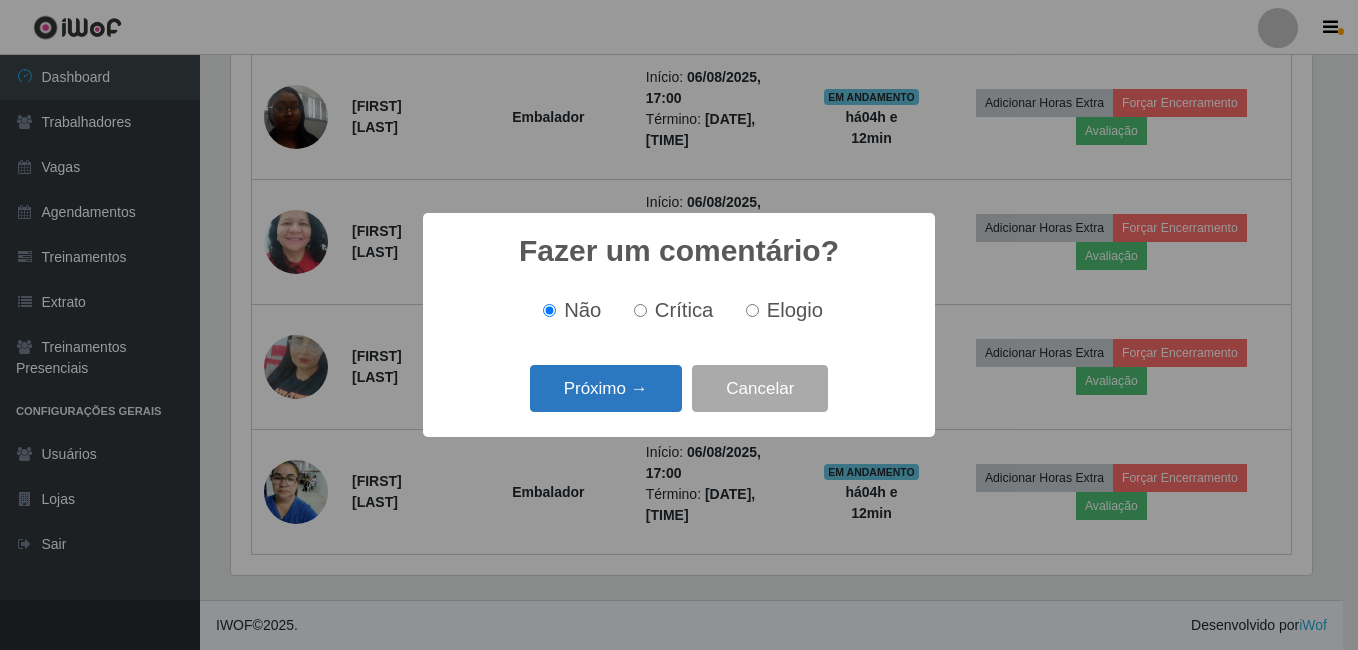 click on "Próximo →" at bounding box center (606, 388) 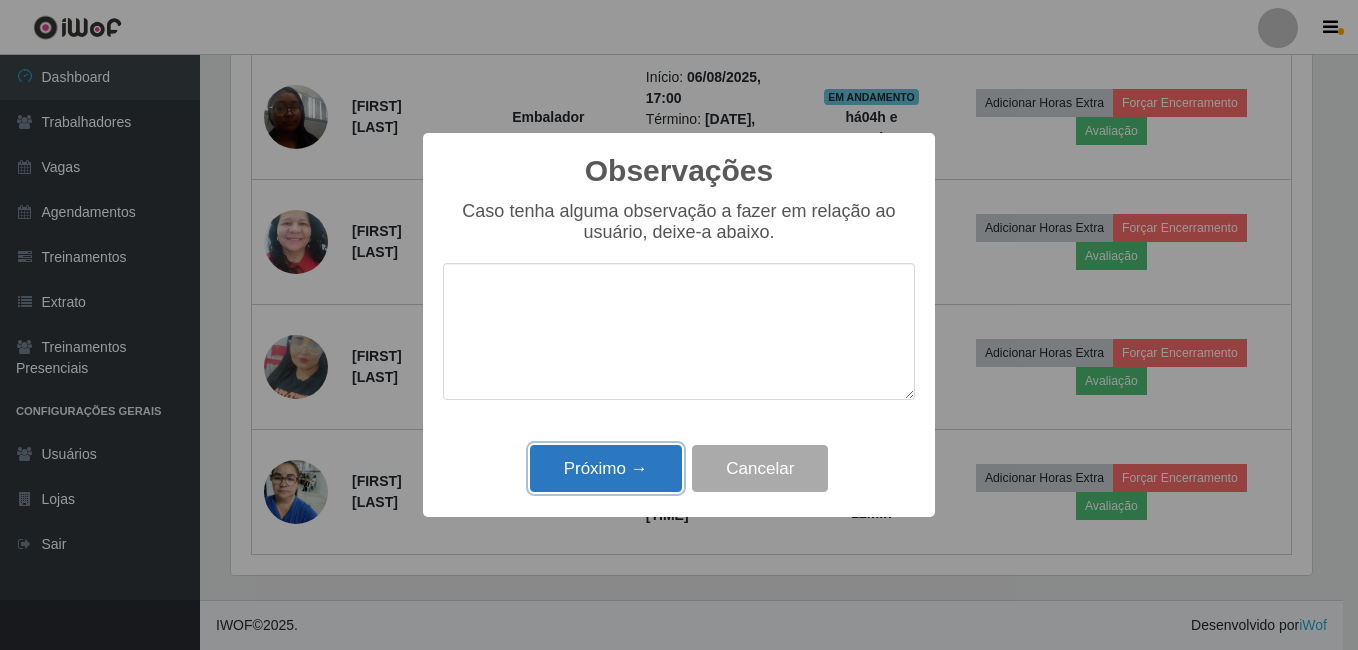 click on "Próximo →" at bounding box center (606, 468) 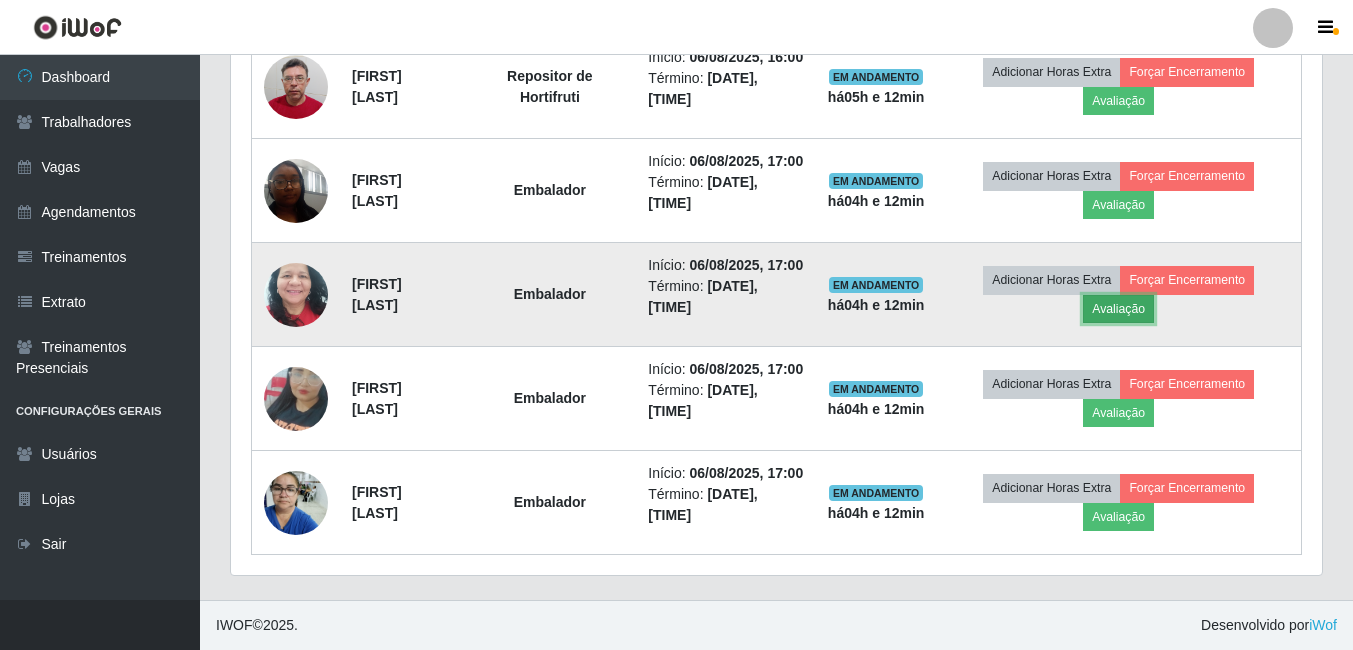 click on "Avaliação" at bounding box center (1118, 309) 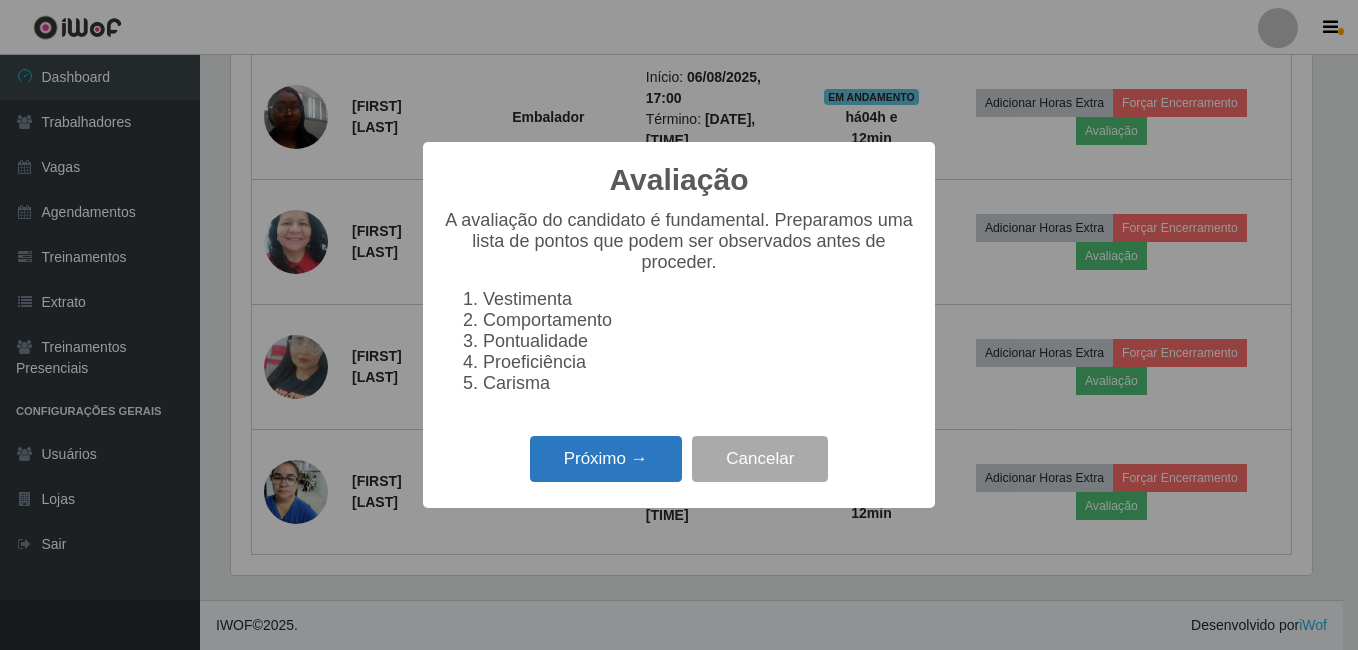 click on "Próximo →" at bounding box center (606, 459) 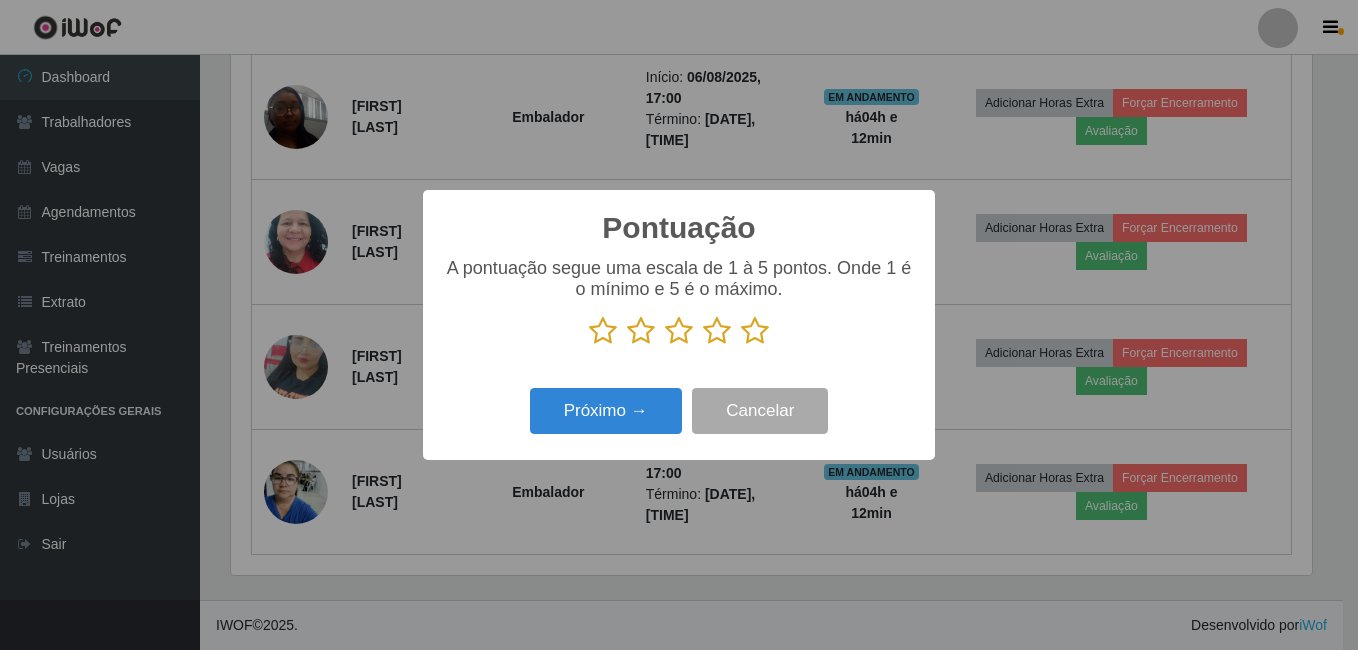 click at bounding box center [755, 331] 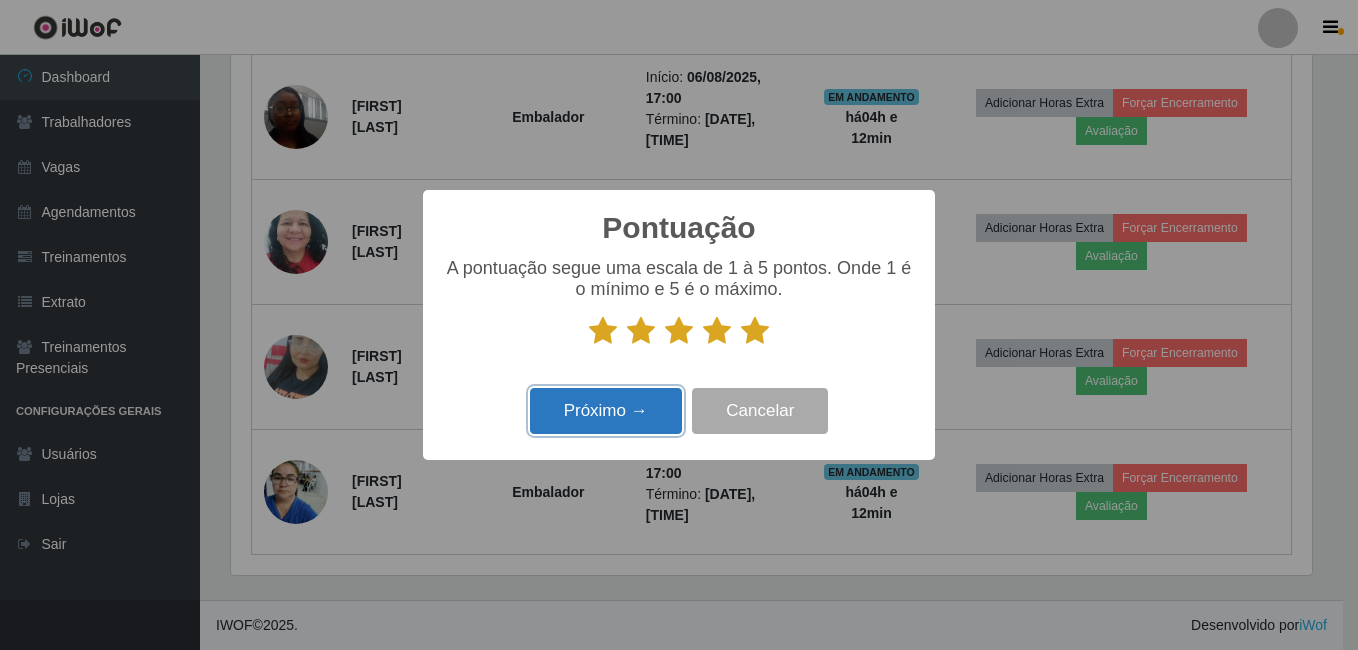click on "Próximo →" at bounding box center (606, 411) 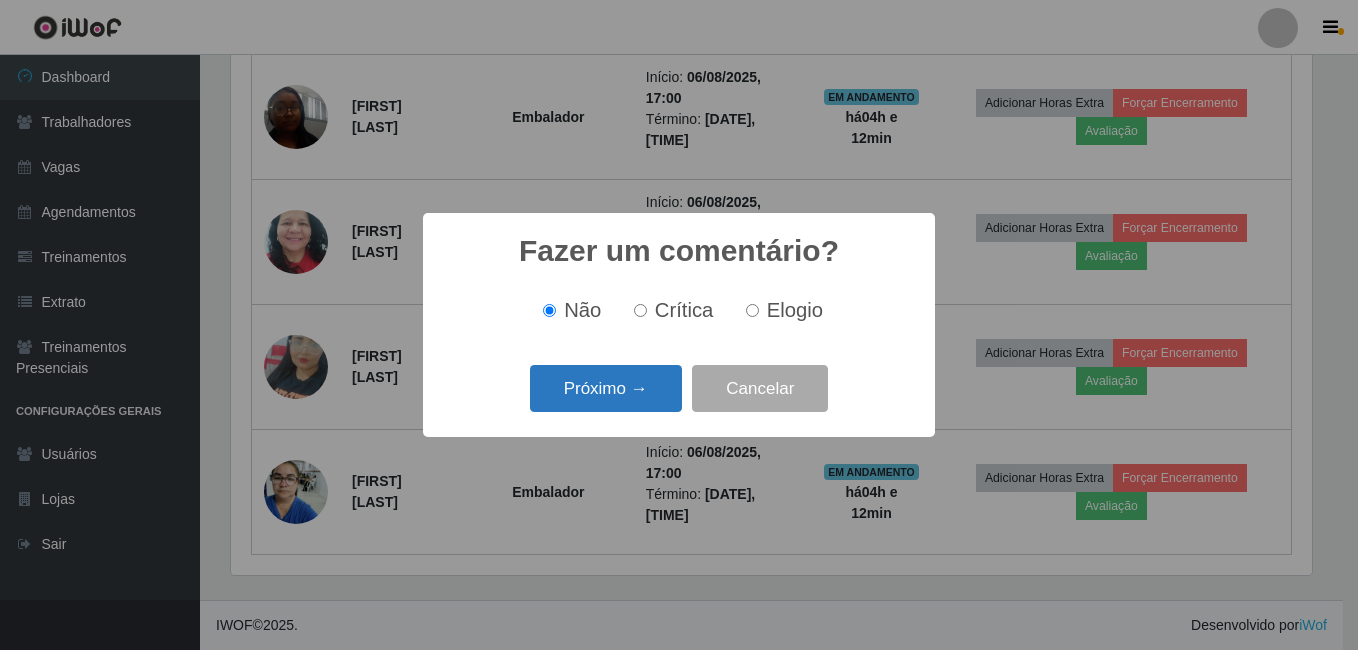 click on "Próximo →" at bounding box center [606, 388] 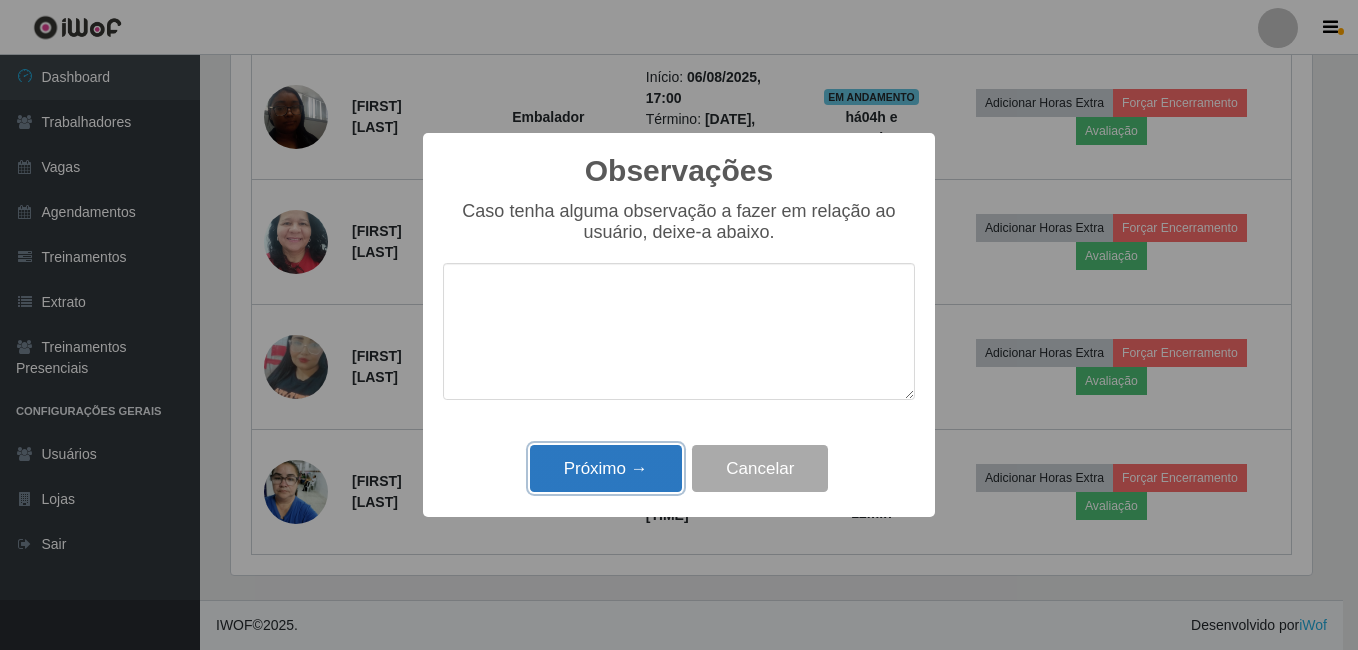 click on "Próximo →" at bounding box center (606, 468) 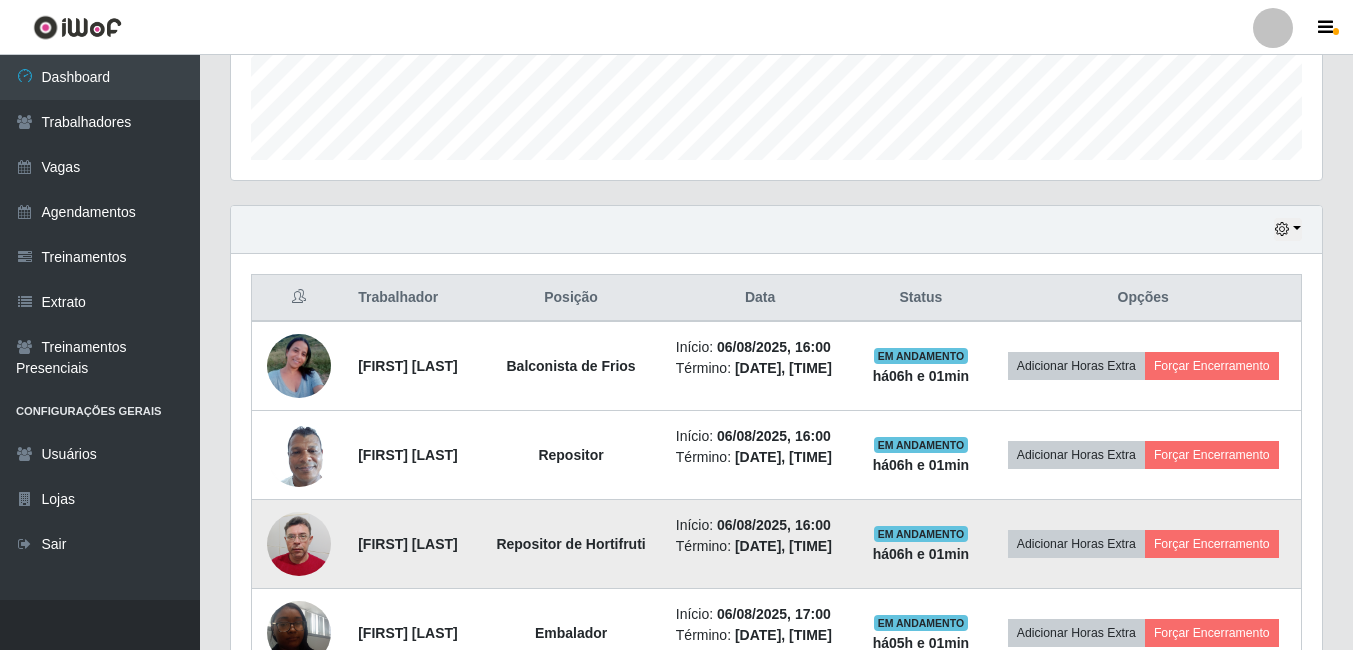 scroll, scrollTop: 550, scrollLeft: 0, axis: vertical 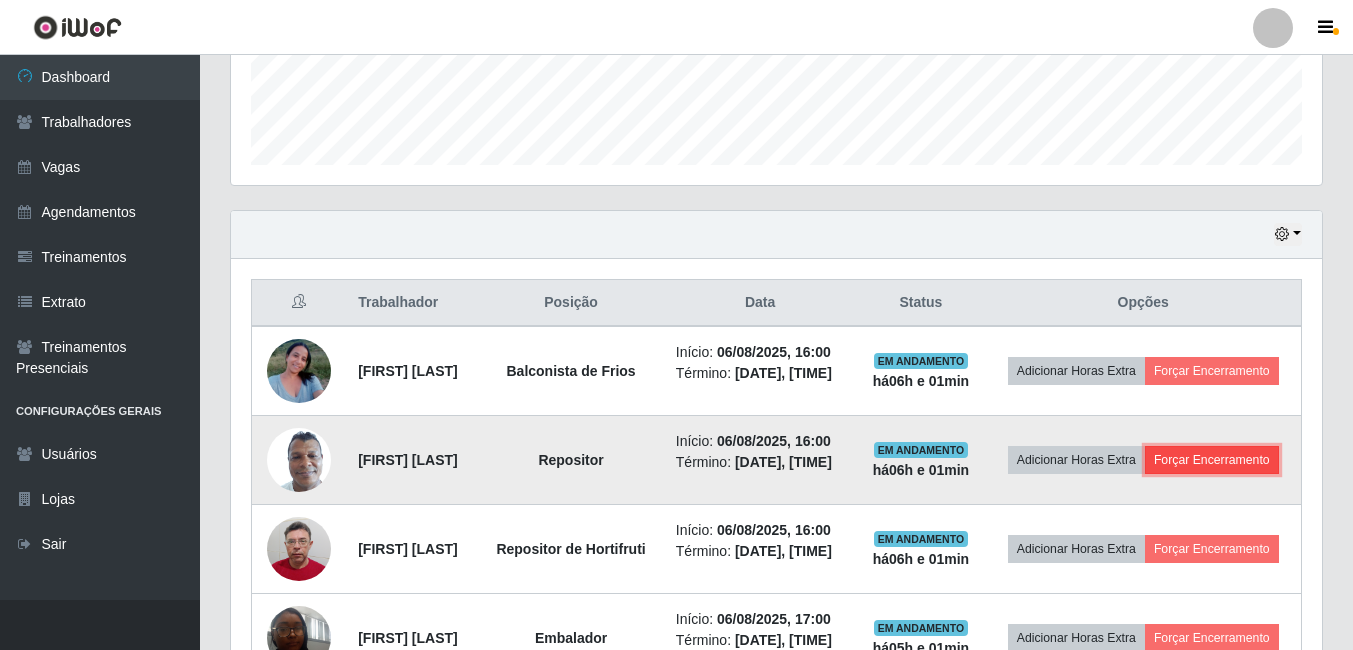 click on "Forçar Encerramento" at bounding box center (1212, 460) 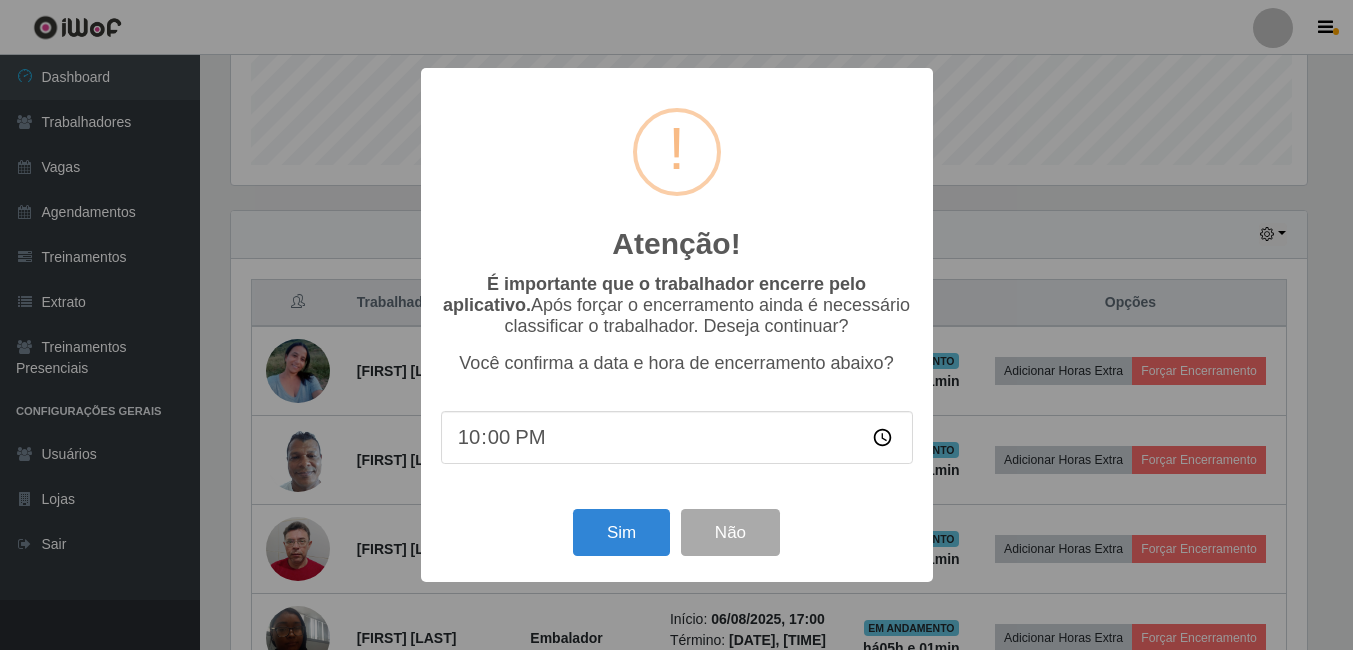scroll, scrollTop: 999585, scrollLeft: 998919, axis: both 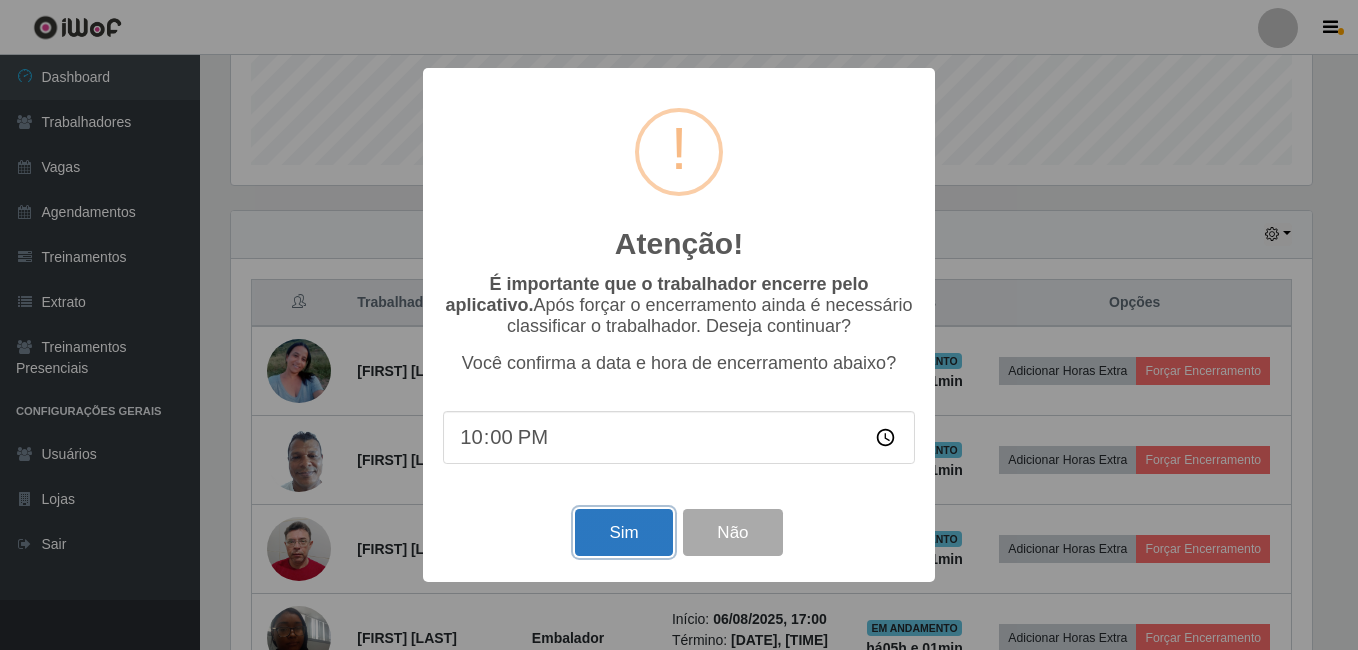 click on "Sim" at bounding box center [623, 532] 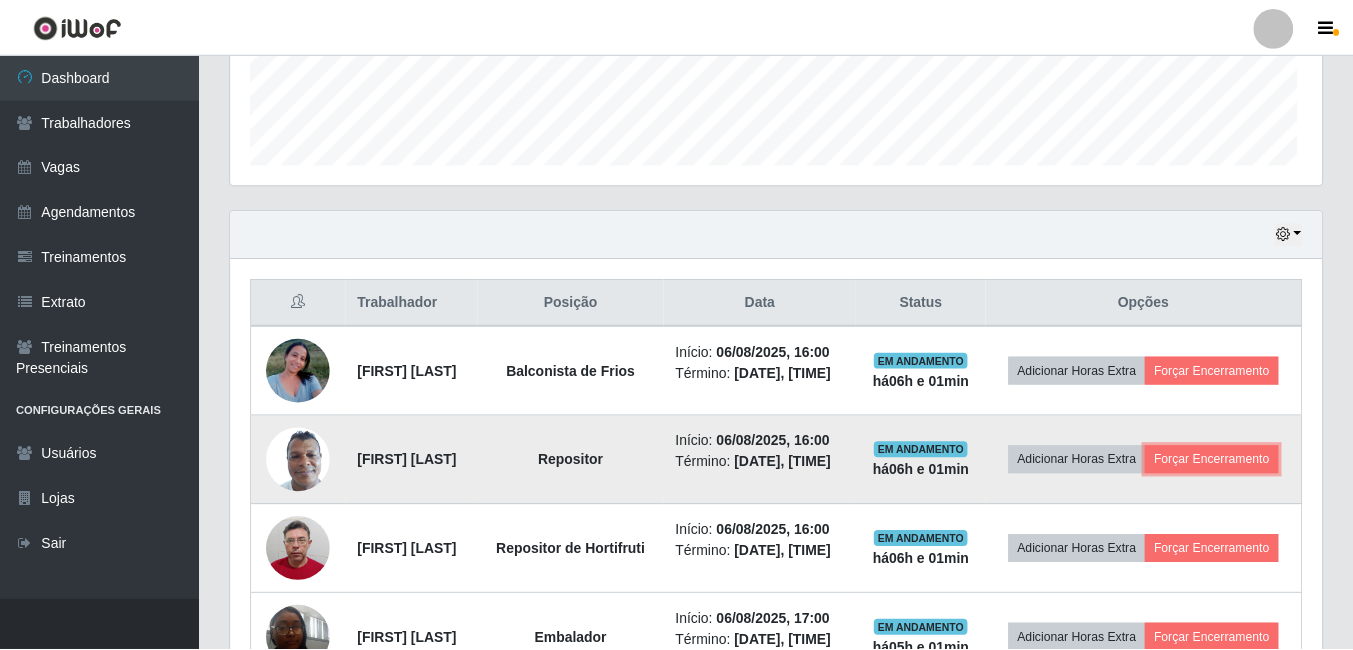 scroll, scrollTop: 999585, scrollLeft: 998909, axis: both 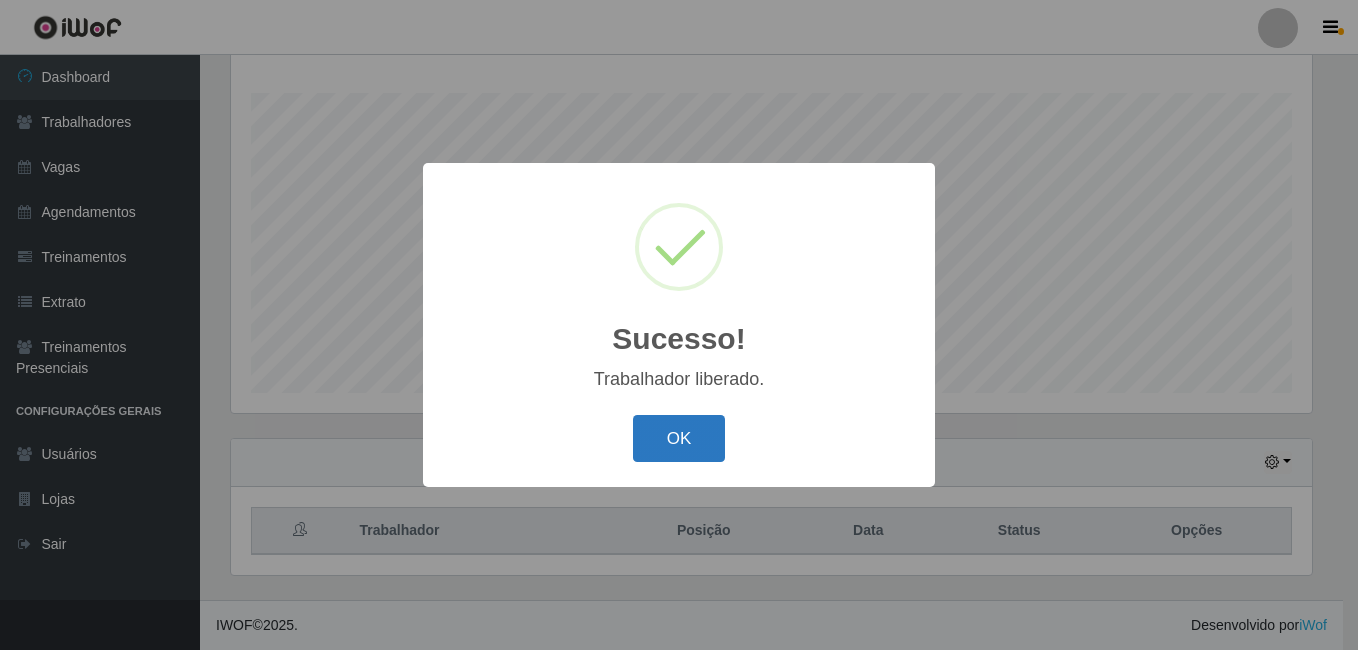 click on "OK" at bounding box center (679, 438) 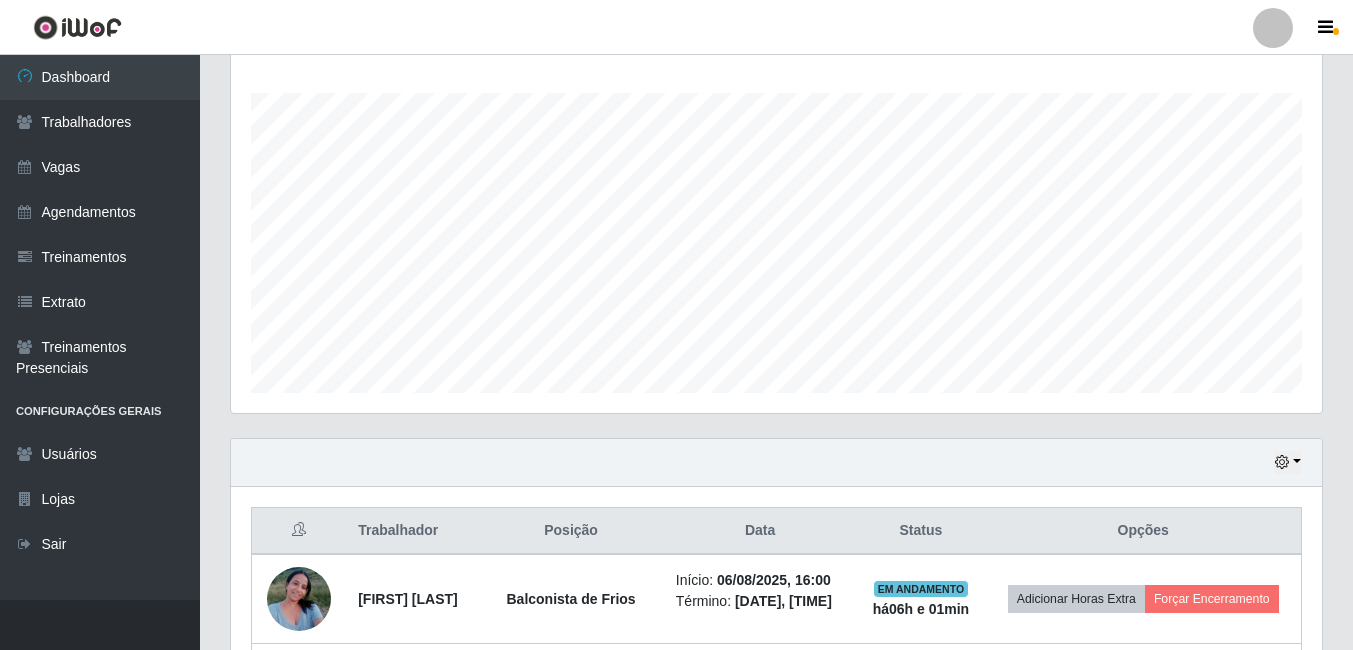 scroll, scrollTop: 999585, scrollLeft: 998909, axis: both 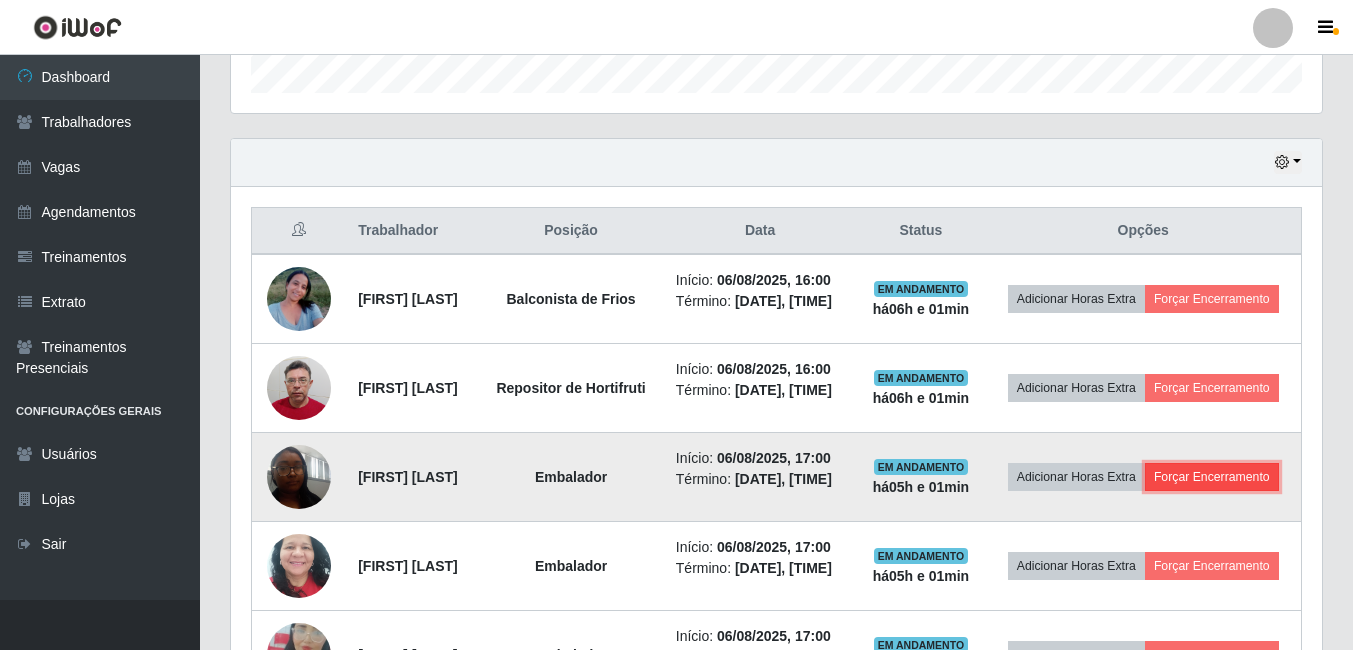 click on "Forçar Encerramento" at bounding box center (1212, 477) 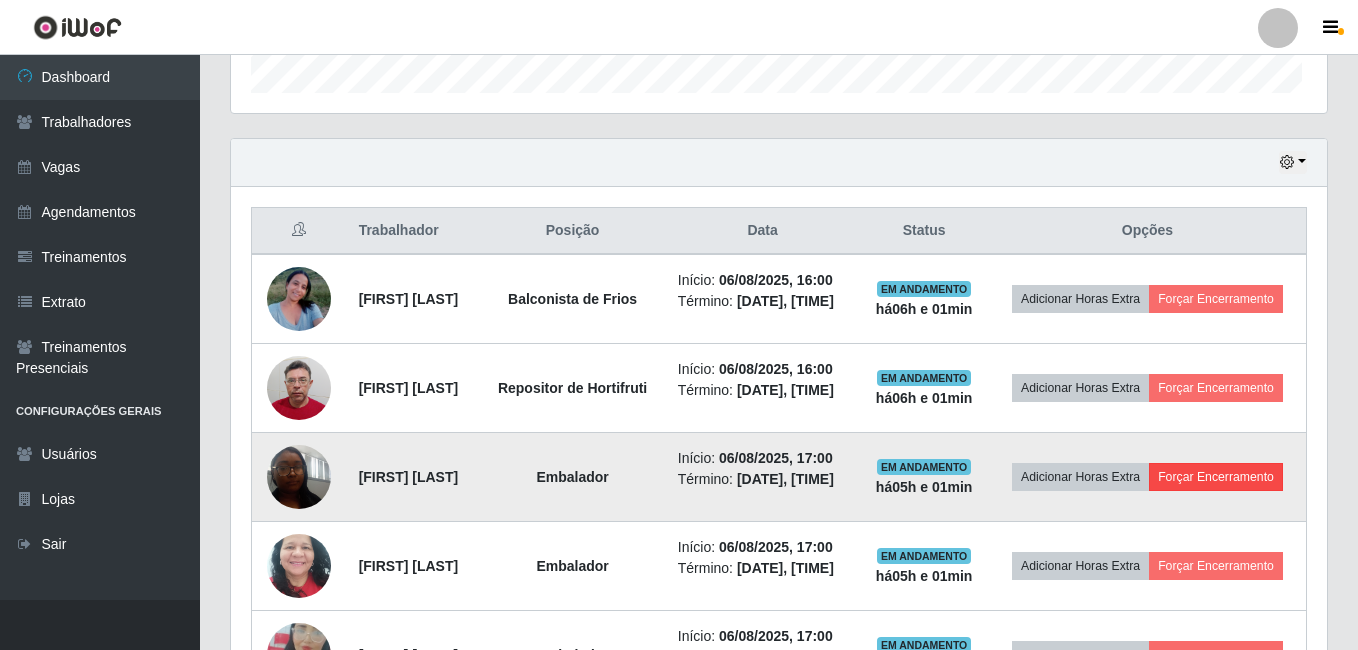 scroll, scrollTop: 999585, scrollLeft: 998919, axis: both 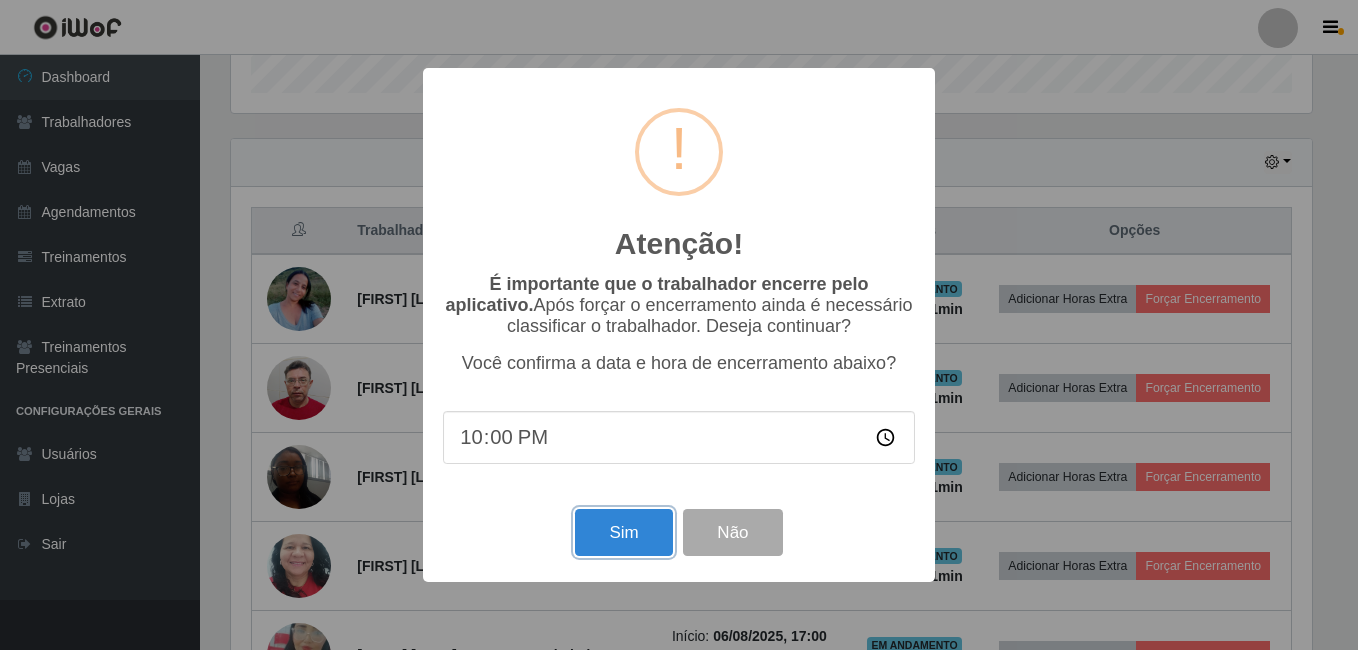 click on "Sim" at bounding box center (623, 532) 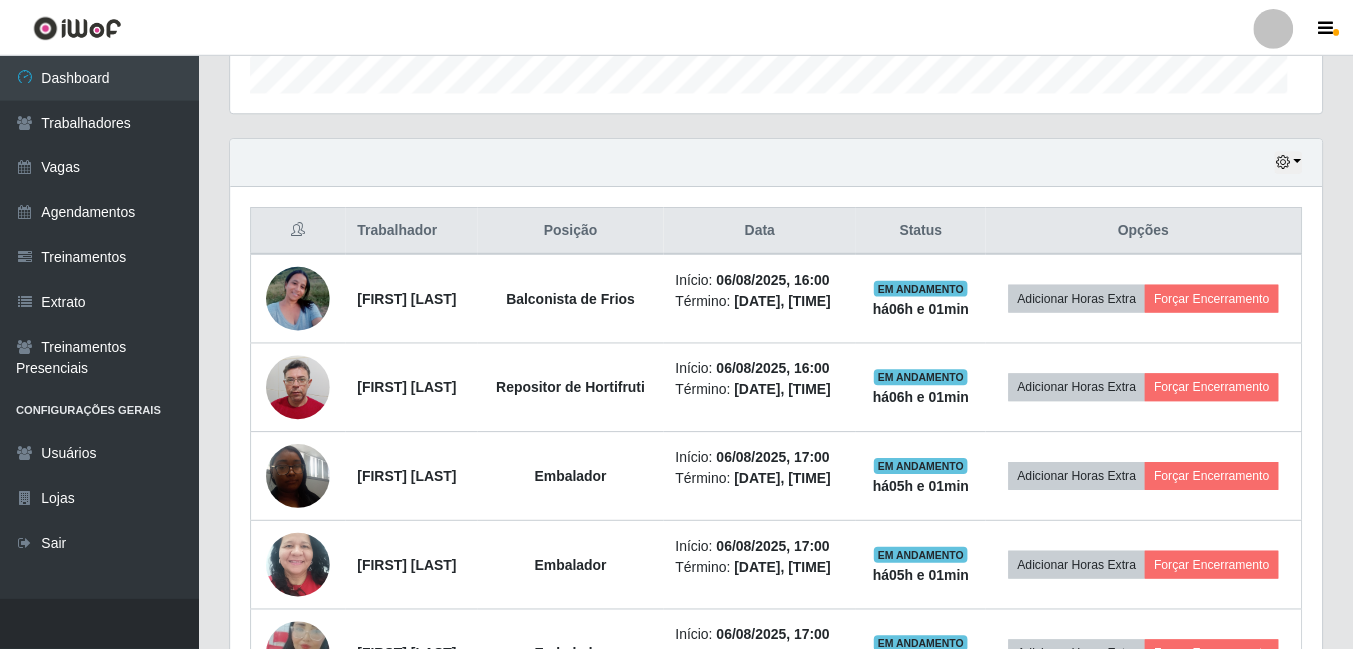 scroll, scrollTop: 999585, scrollLeft: 998909, axis: both 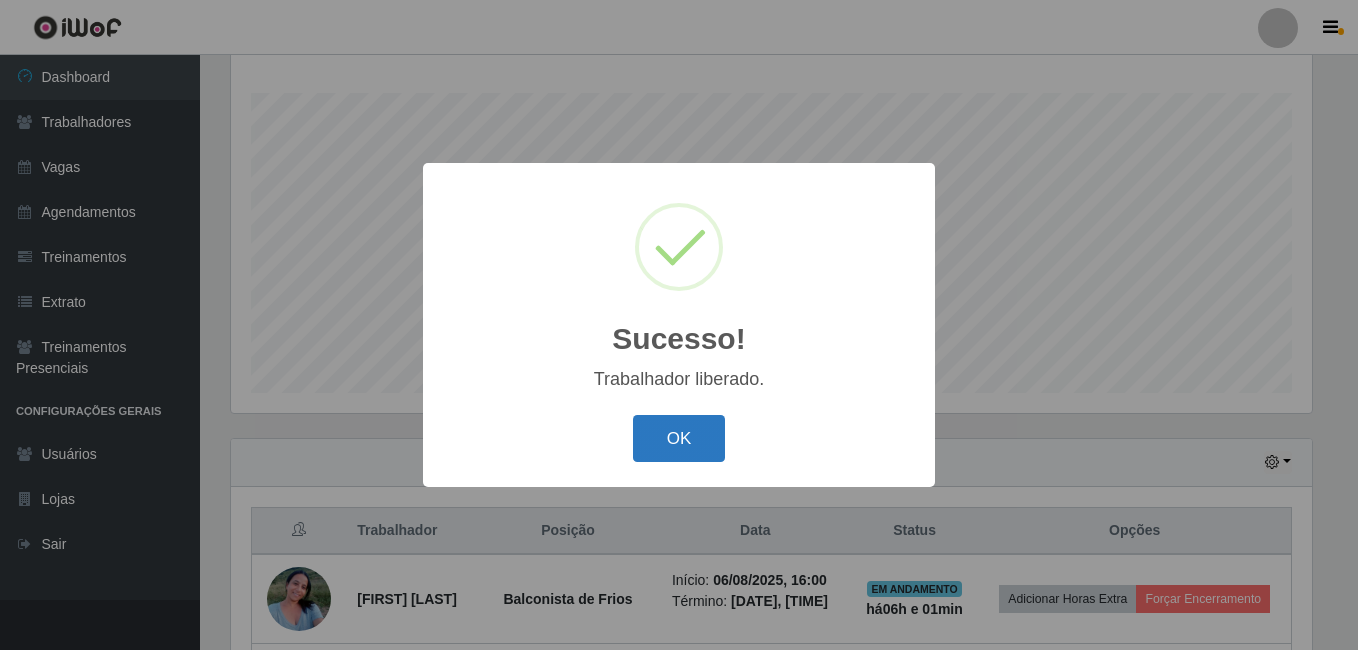 click on "OK" at bounding box center (679, 438) 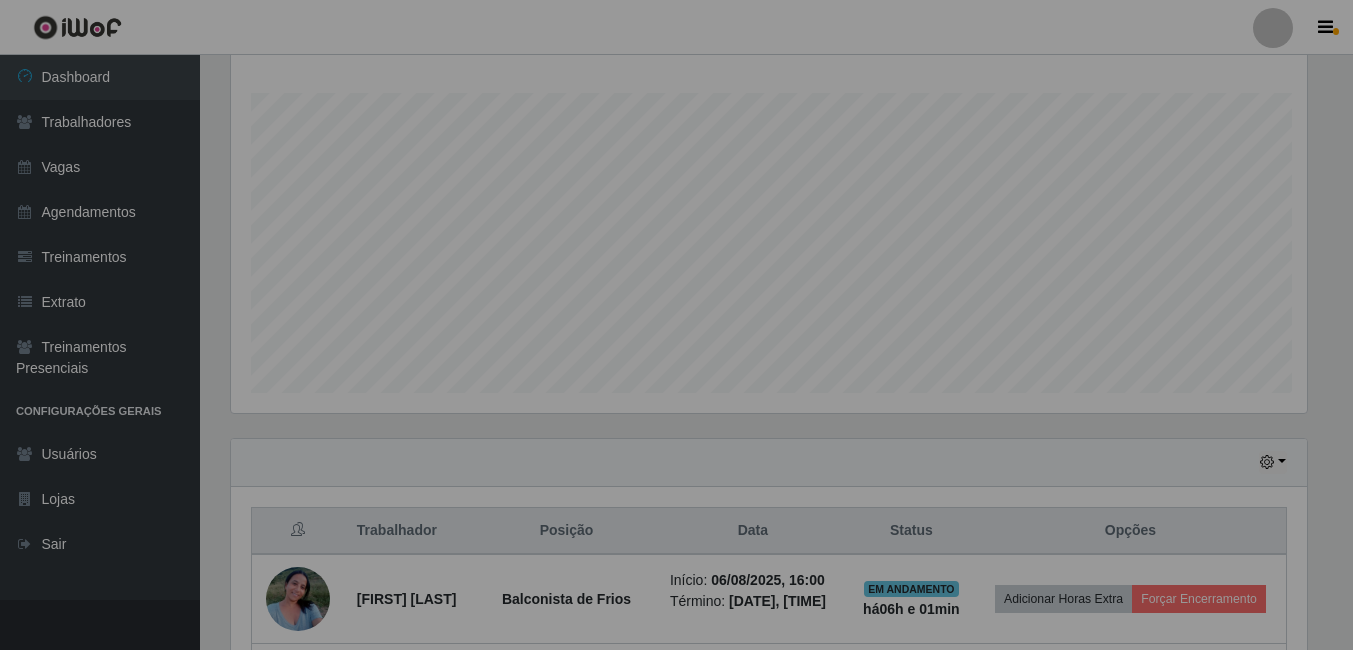 scroll, scrollTop: 999585, scrollLeft: 998909, axis: both 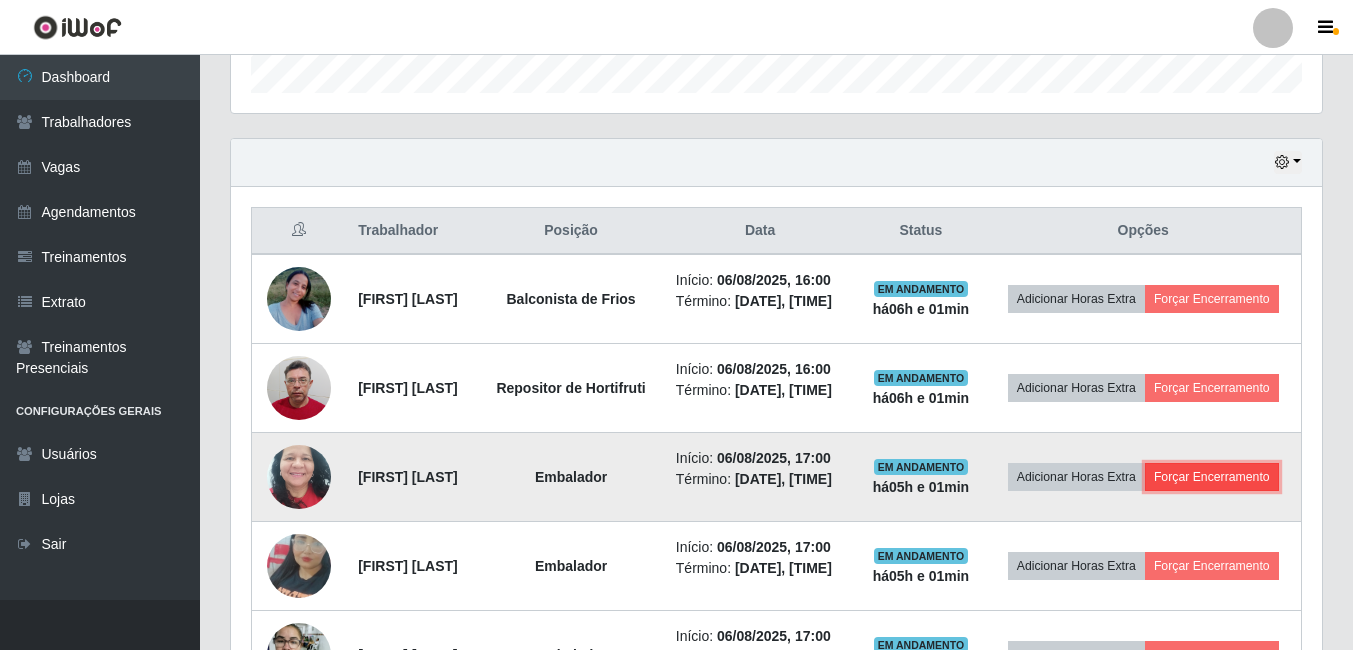click on "Forçar Encerramento" at bounding box center [1212, 477] 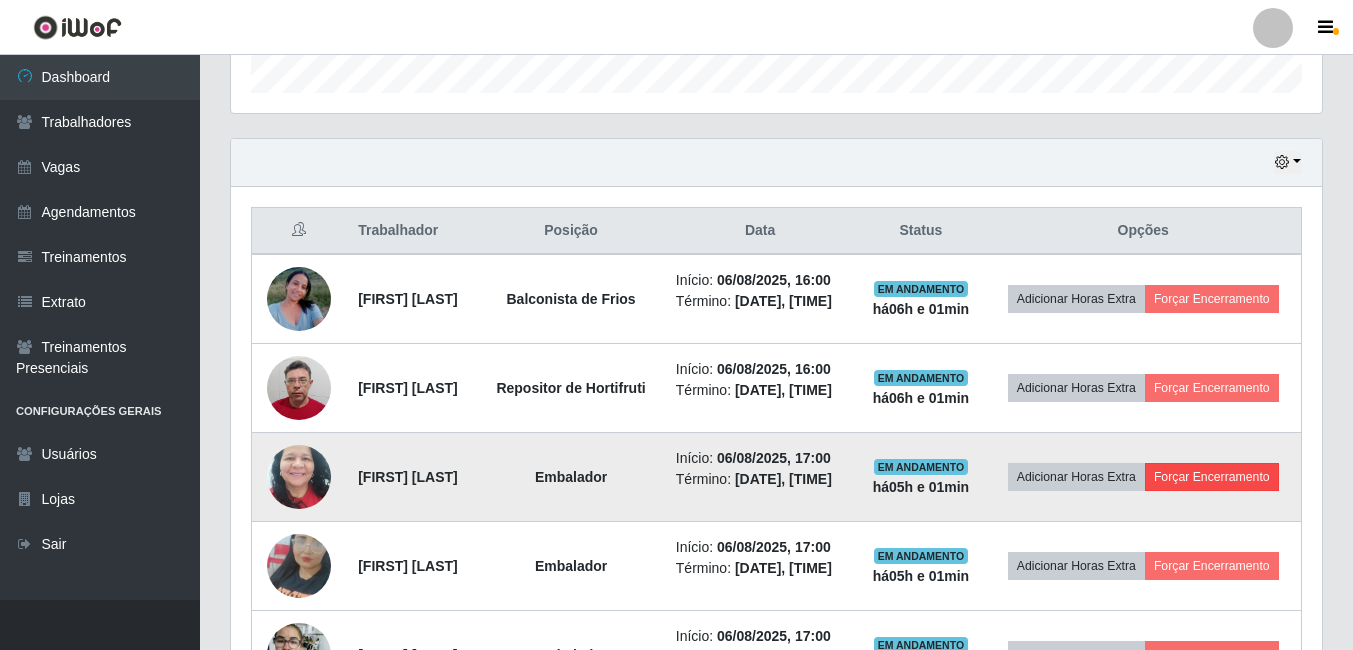 scroll, scrollTop: 999585, scrollLeft: 998919, axis: both 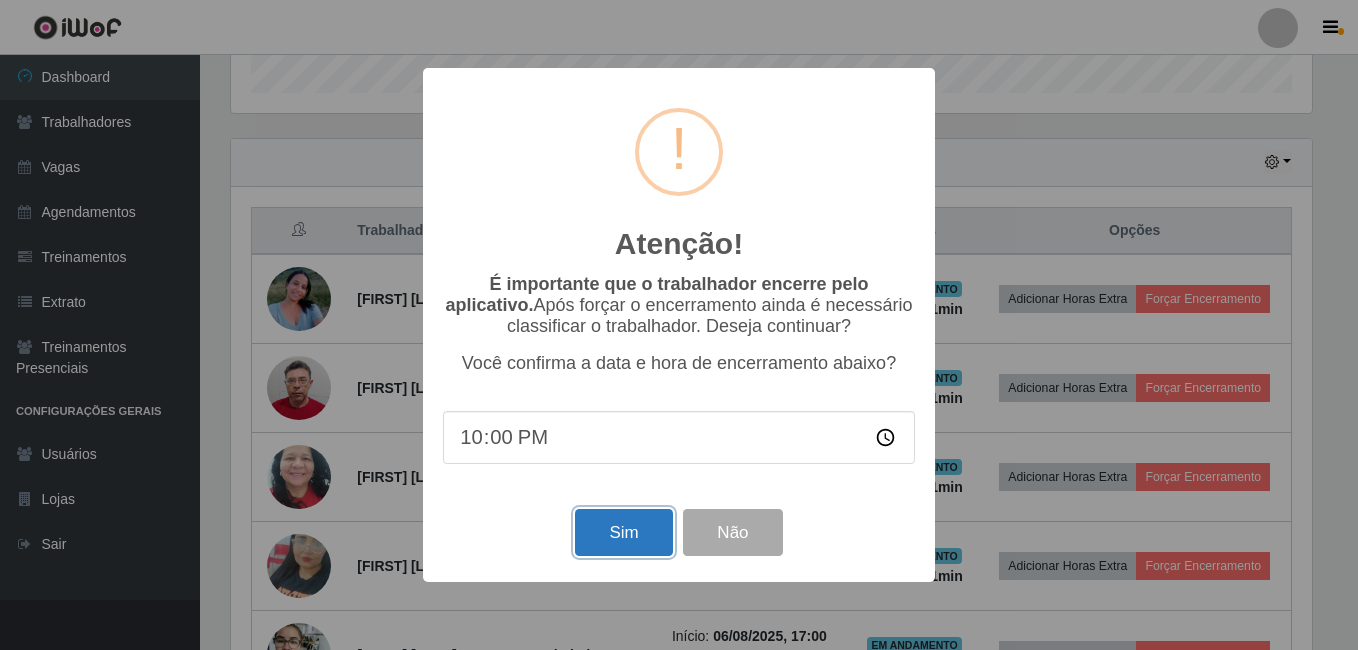 click on "Sim" at bounding box center [623, 532] 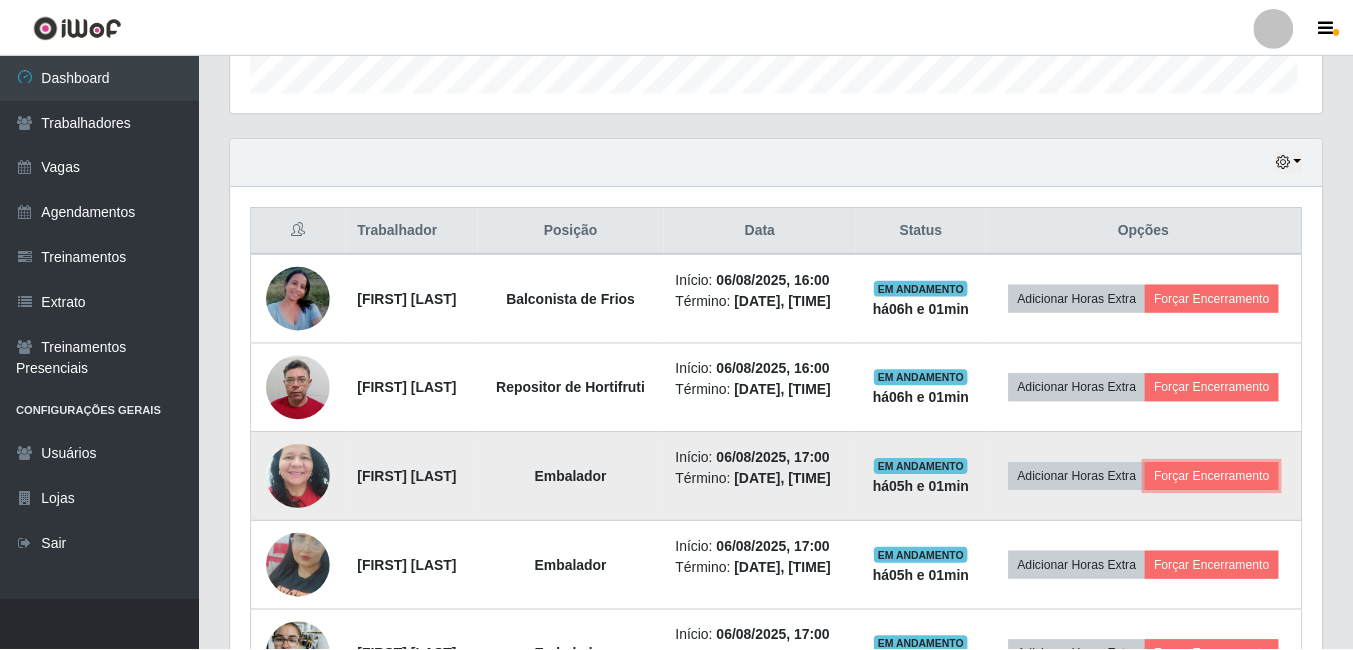 scroll, scrollTop: 999585, scrollLeft: 998909, axis: both 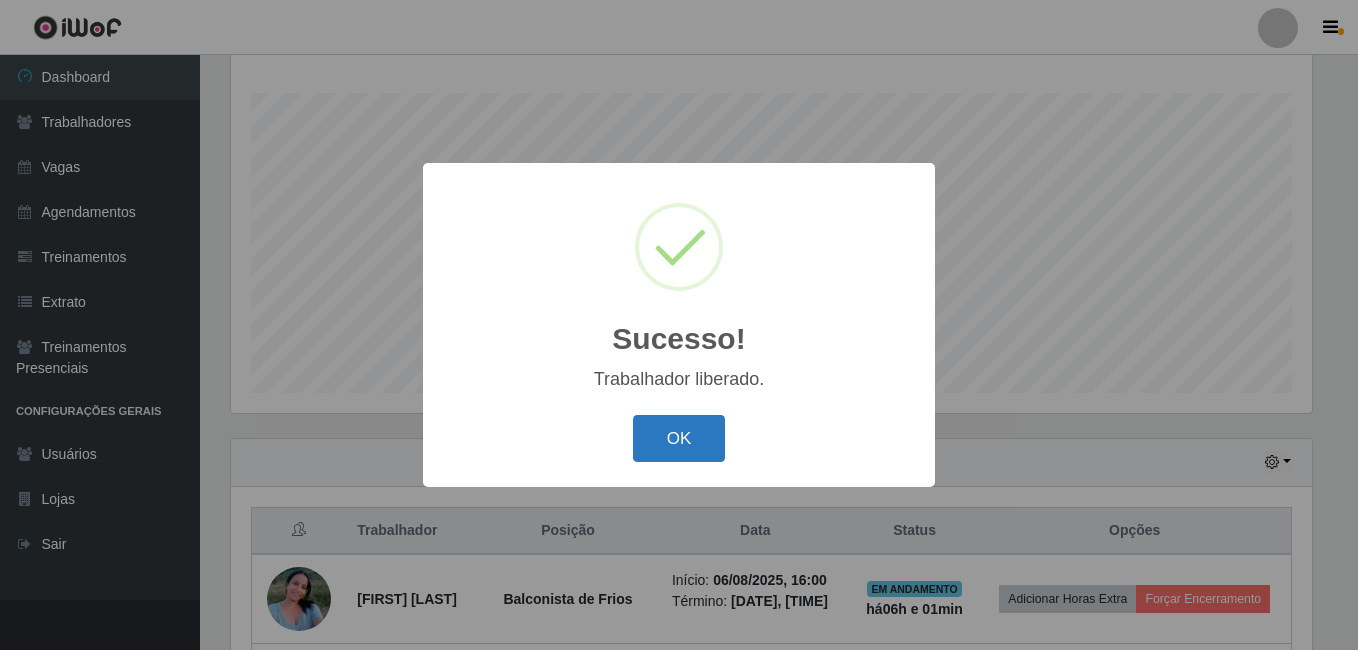 click on "OK" at bounding box center [679, 438] 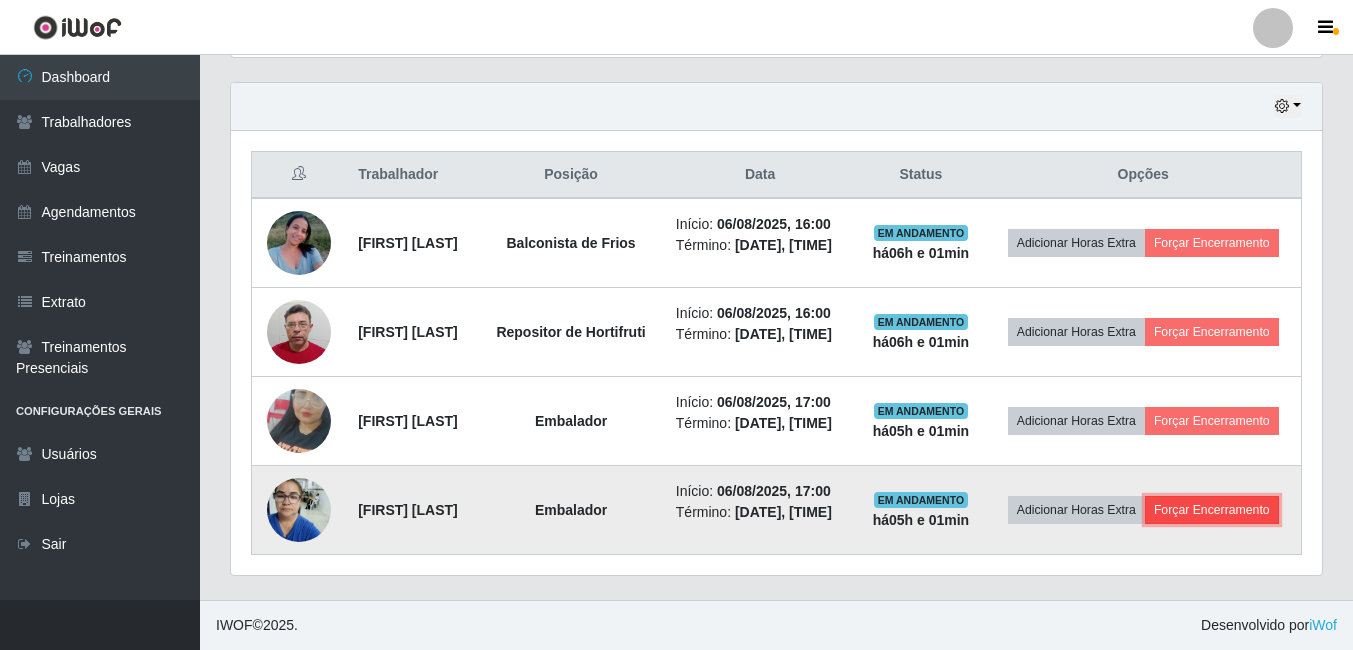 click on "Forçar Encerramento" at bounding box center [1212, 510] 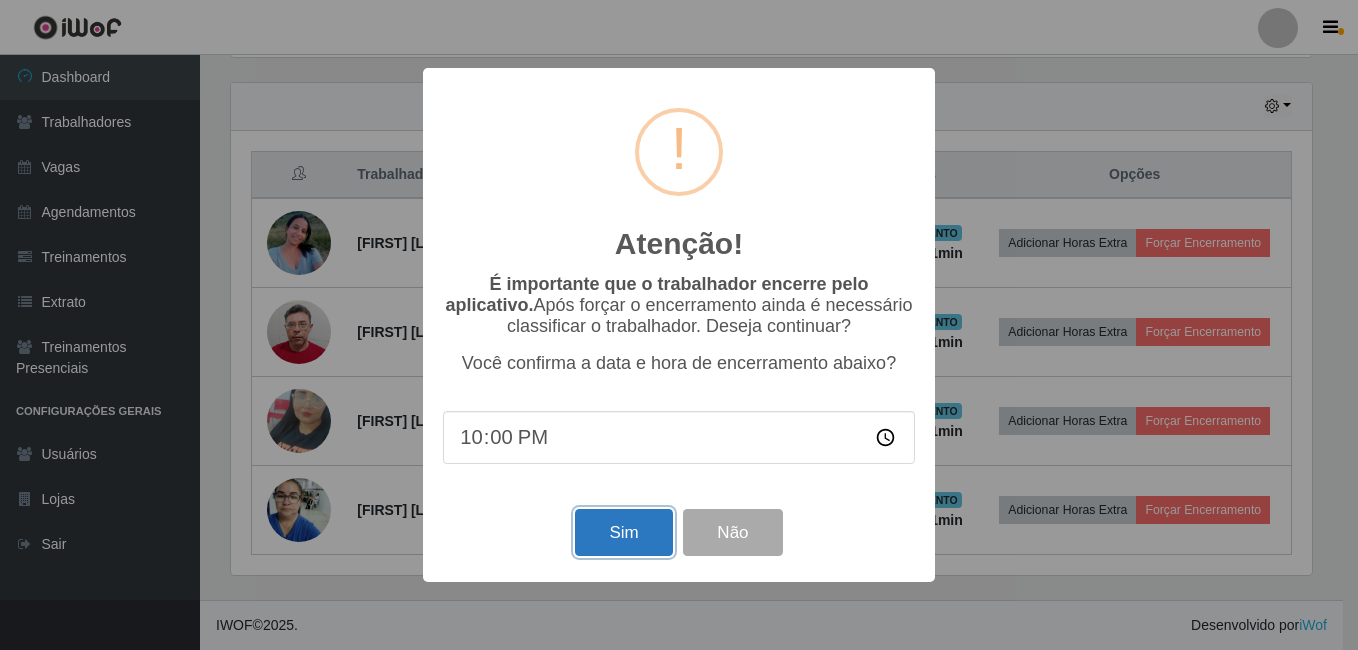 click on "Sim" at bounding box center [623, 532] 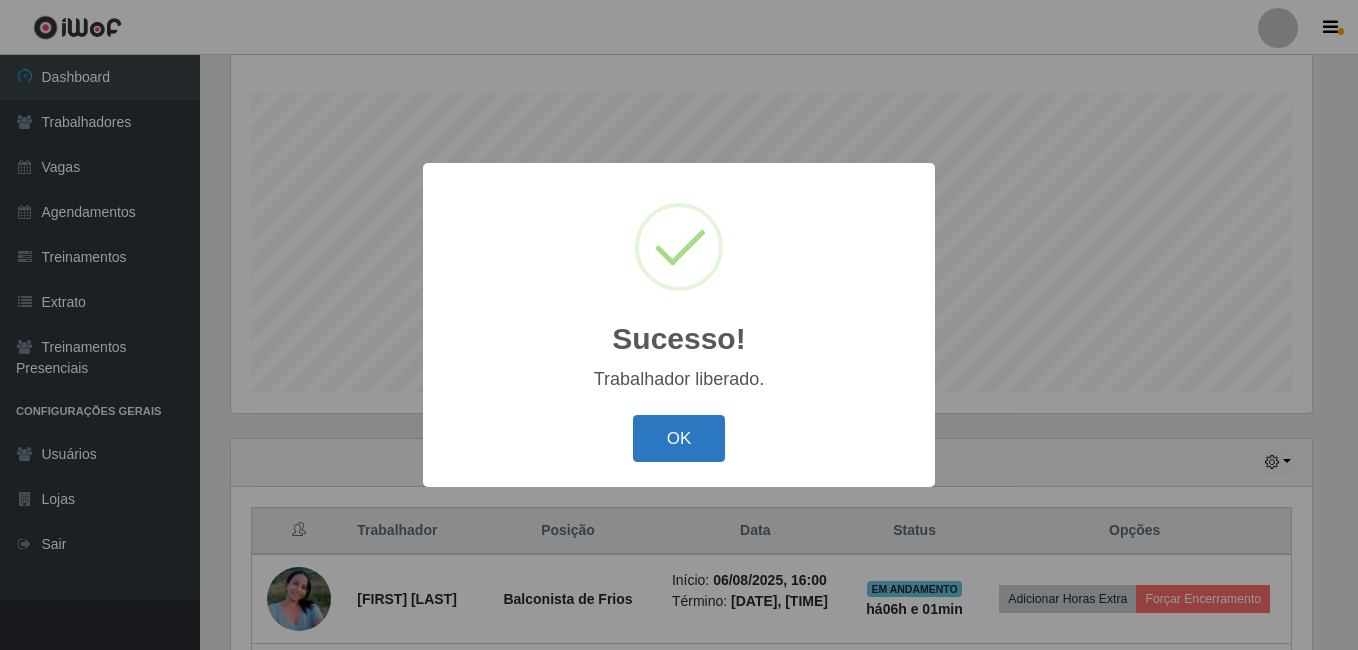 click on "OK" at bounding box center (679, 438) 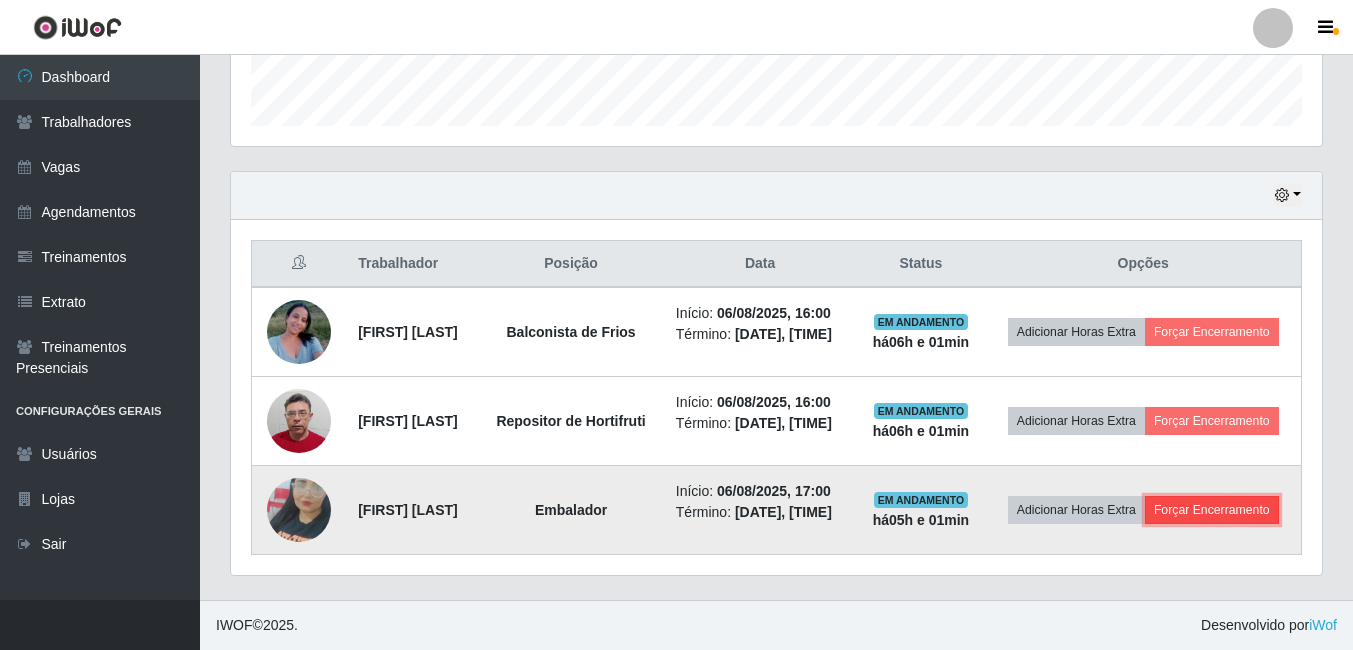 click on "Forçar Encerramento" at bounding box center [1212, 510] 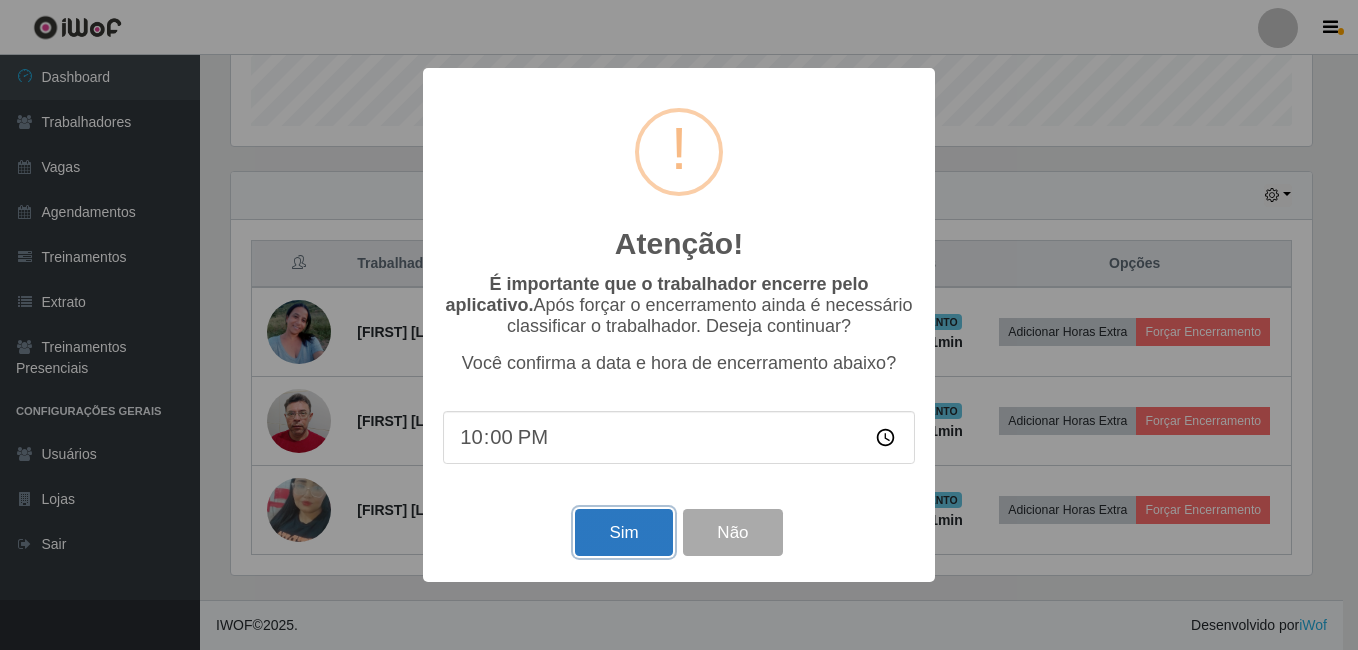click on "Sim" at bounding box center [623, 532] 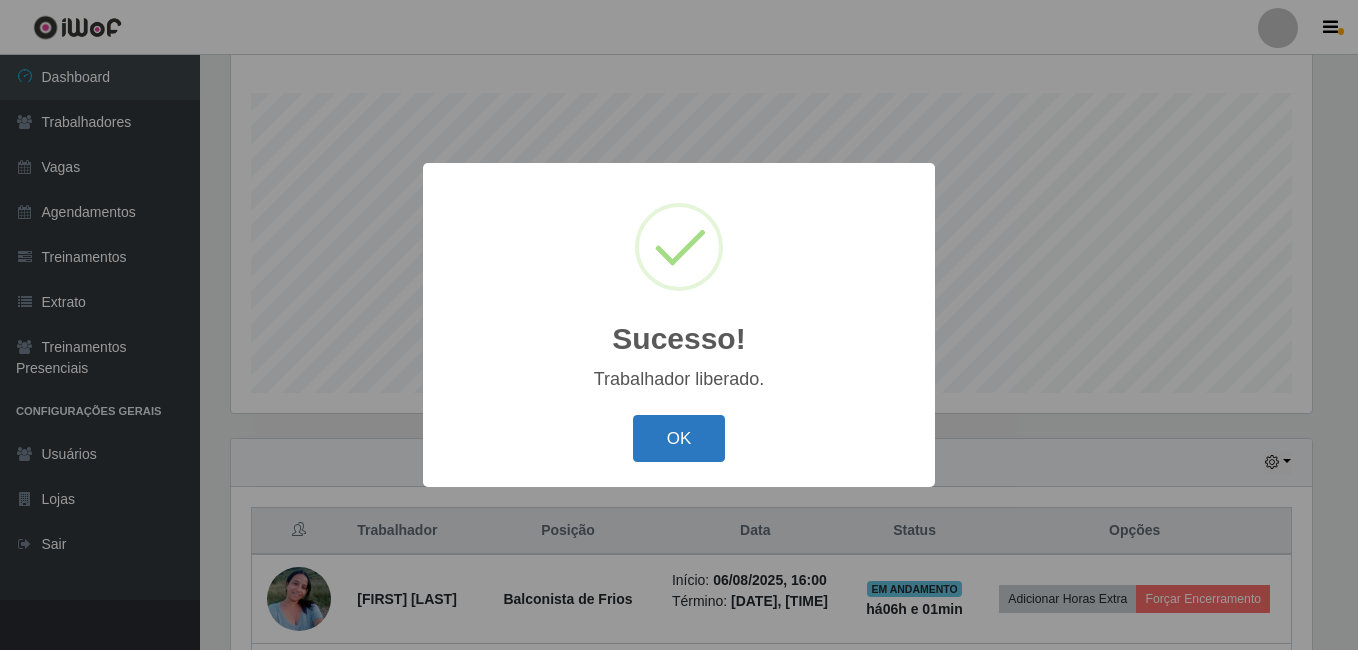 click on "OK" at bounding box center (679, 438) 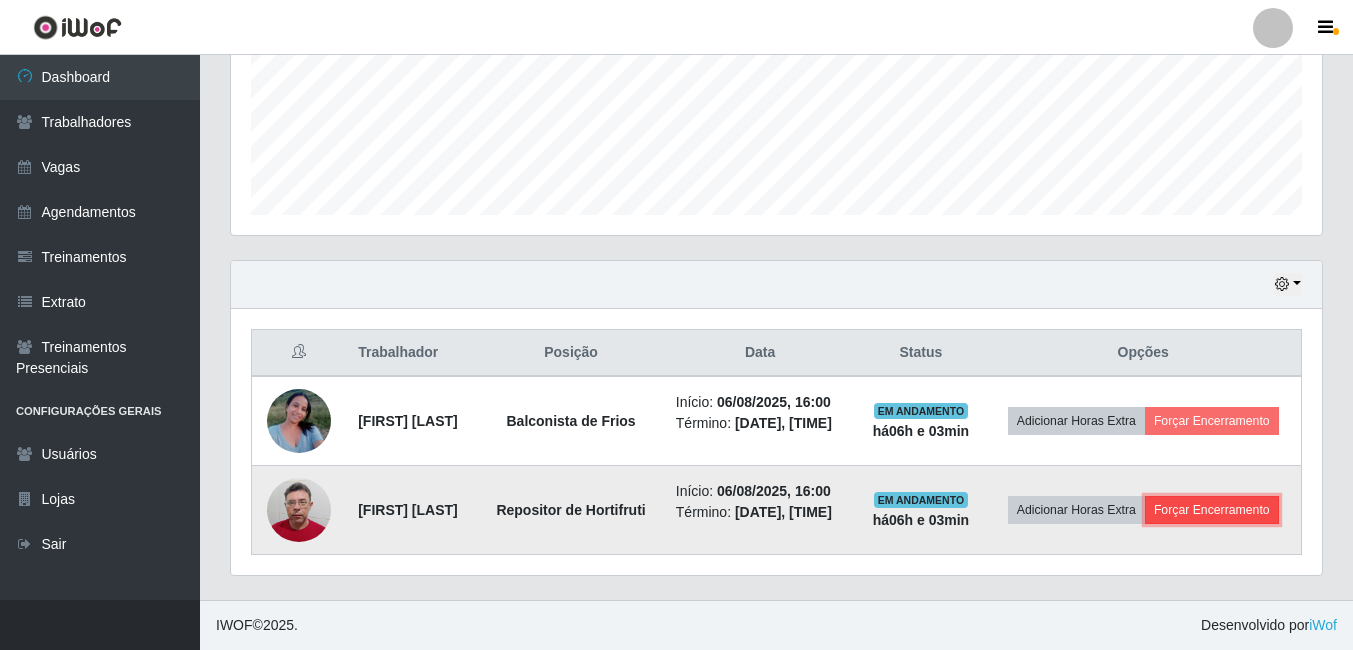 click on "Forçar Encerramento" at bounding box center [1212, 510] 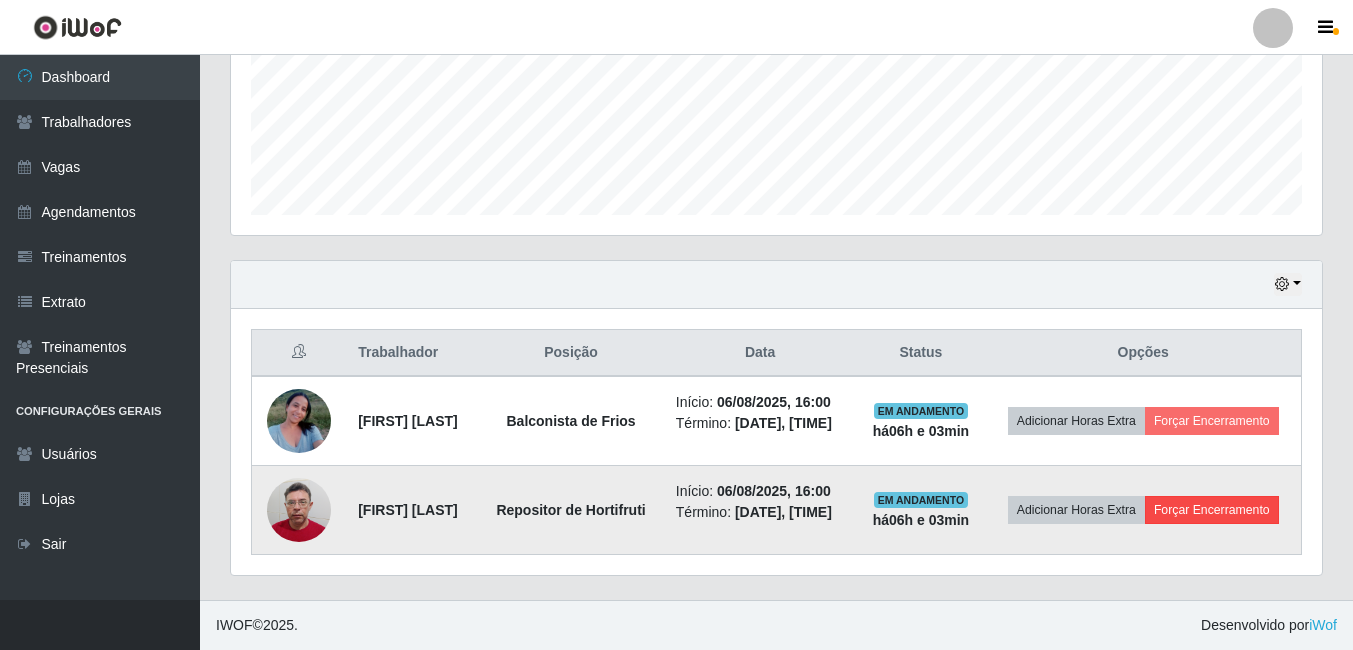 scroll, scrollTop: 999585, scrollLeft: 998919, axis: both 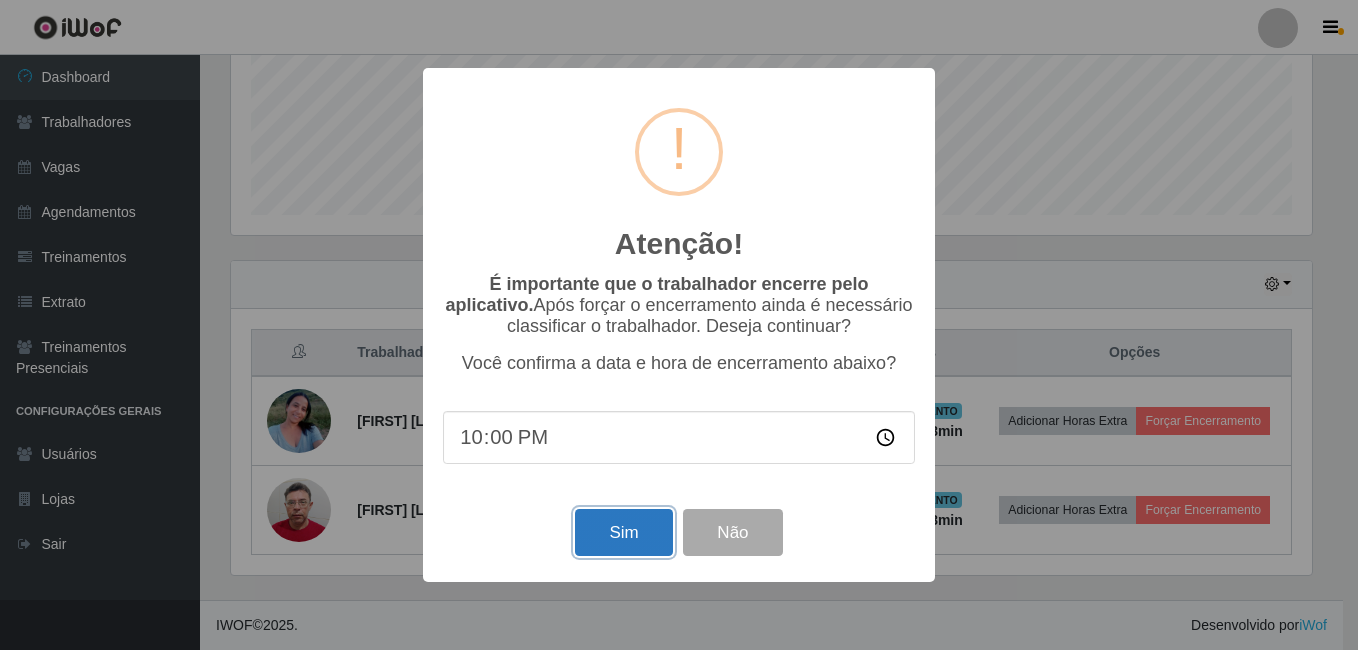 click on "Sim" at bounding box center [623, 532] 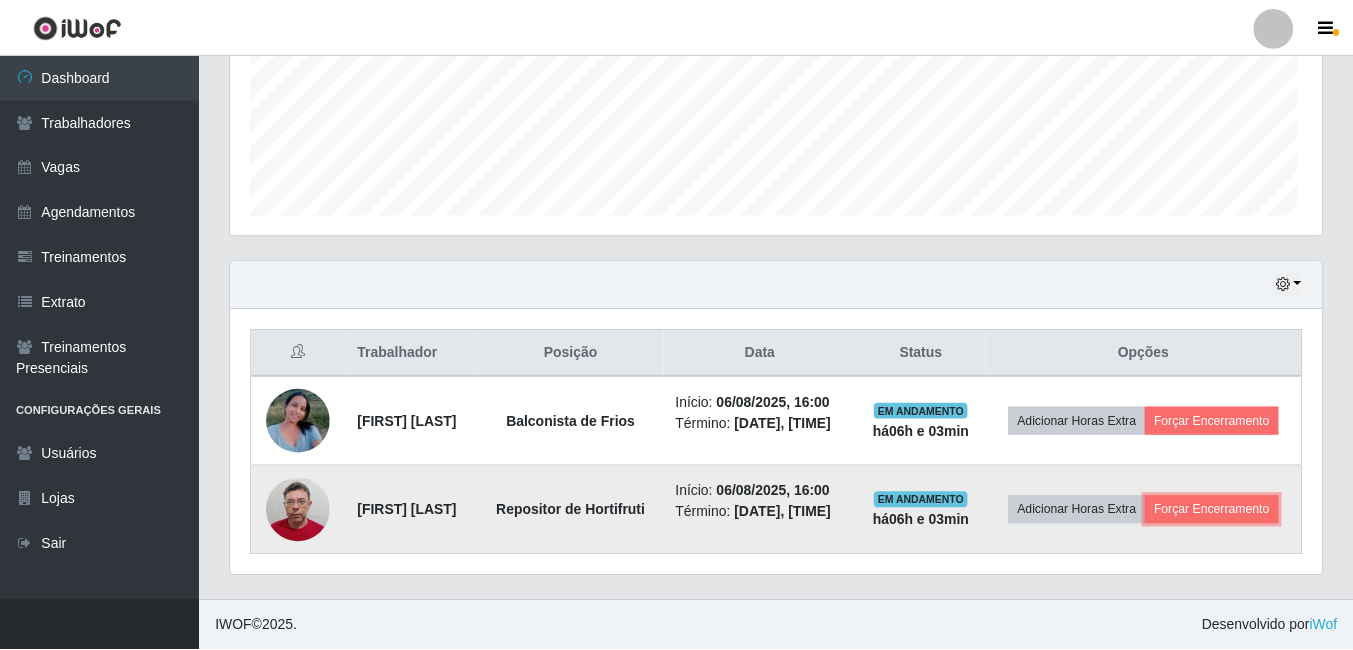 scroll, scrollTop: 999585, scrollLeft: 998909, axis: both 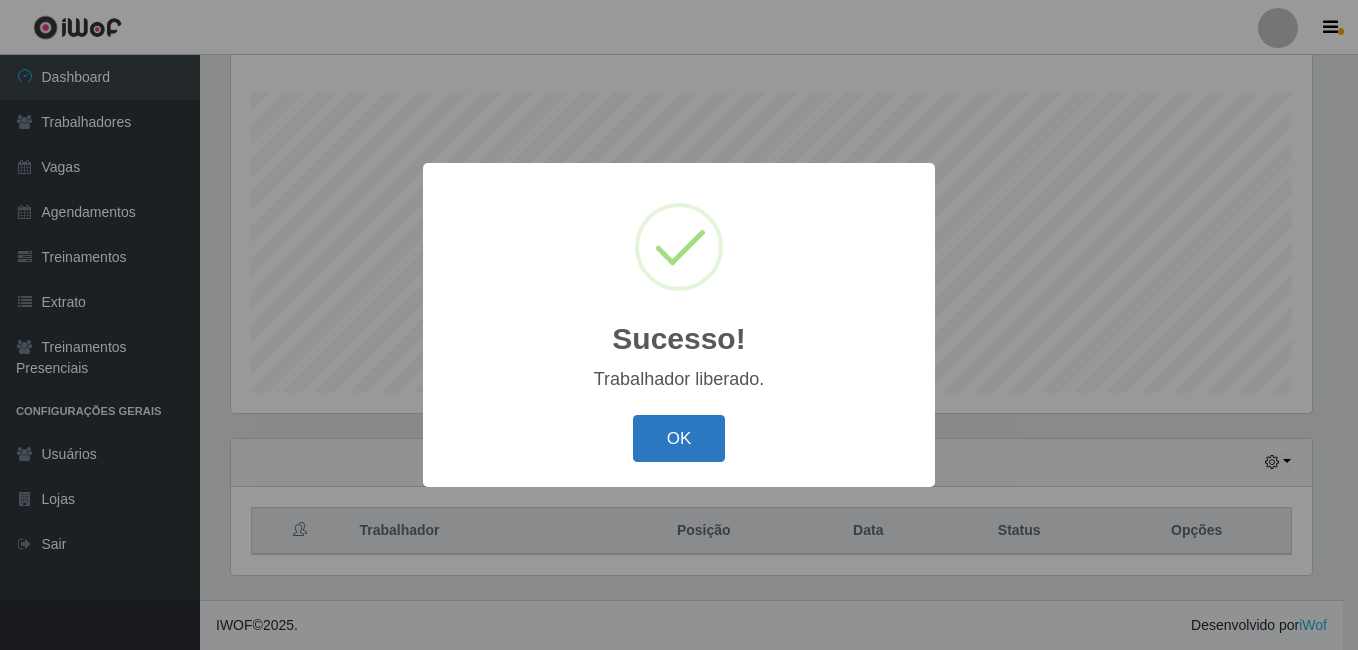 drag, startPoint x: 702, startPoint y: 440, endPoint x: 769, endPoint y: 529, distance: 111.40018 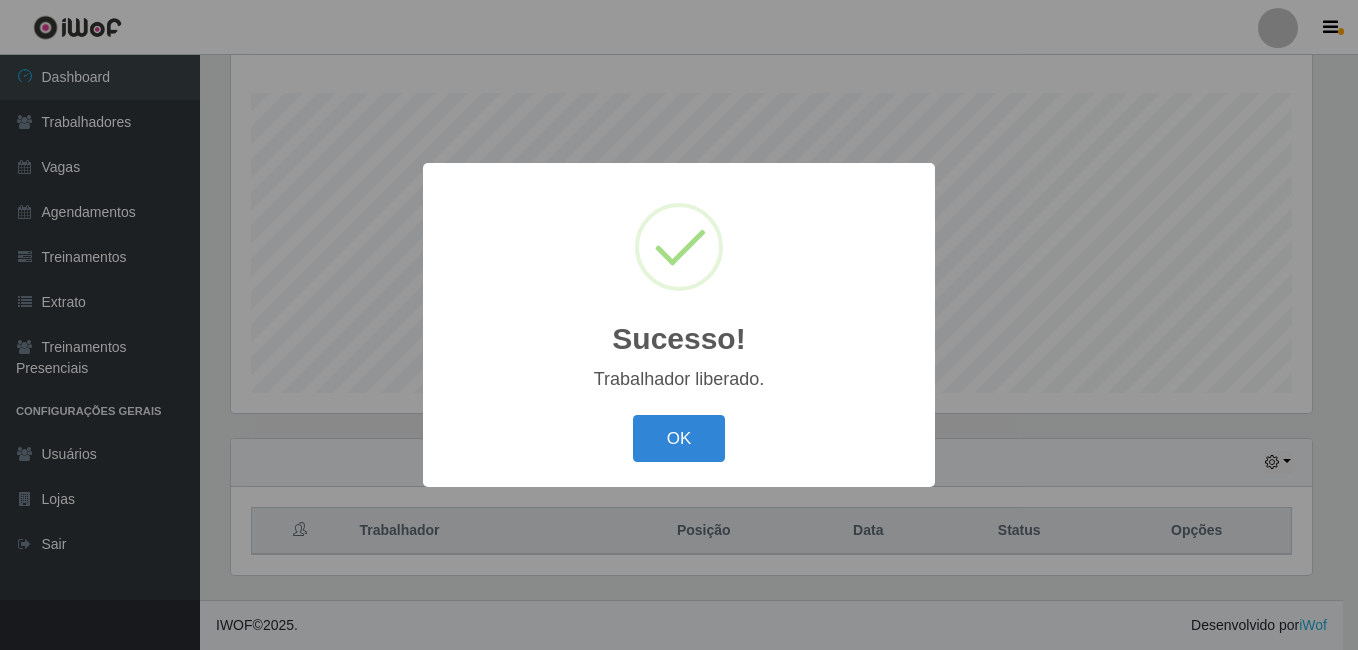 click on "OK" at bounding box center [679, 438] 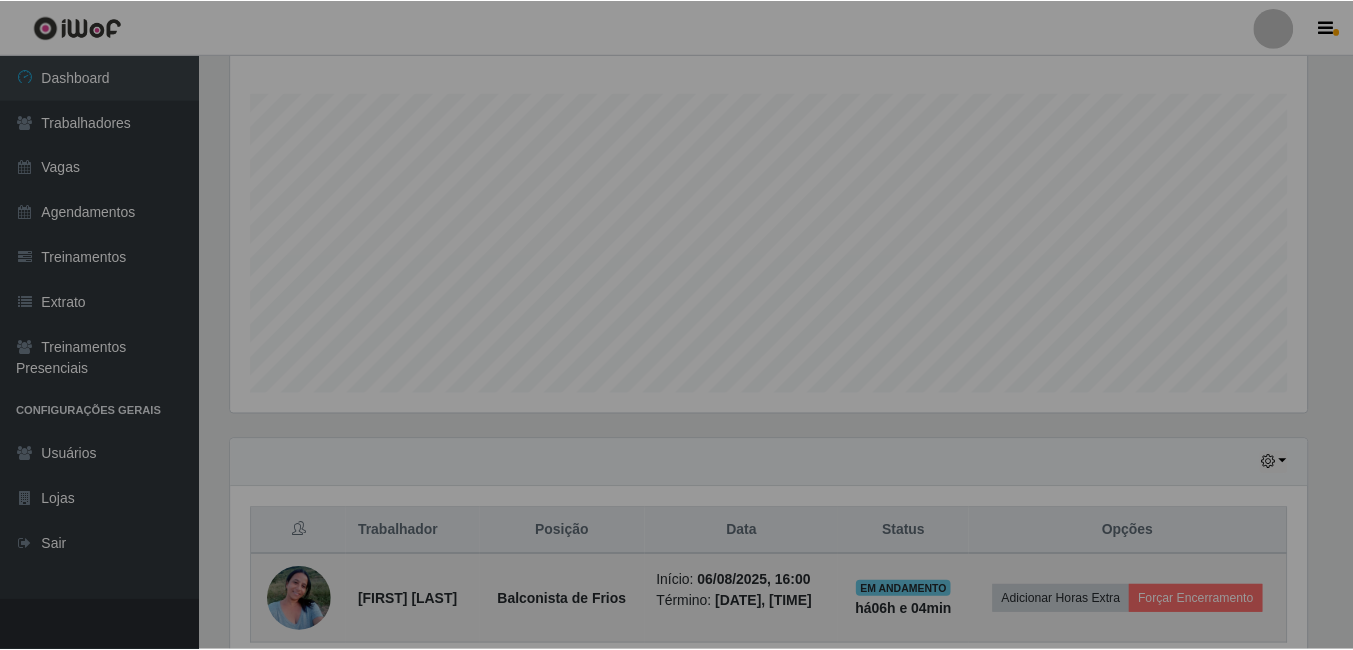 scroll, scrollTop: 999585, scrollLeft: 998909, axis: both 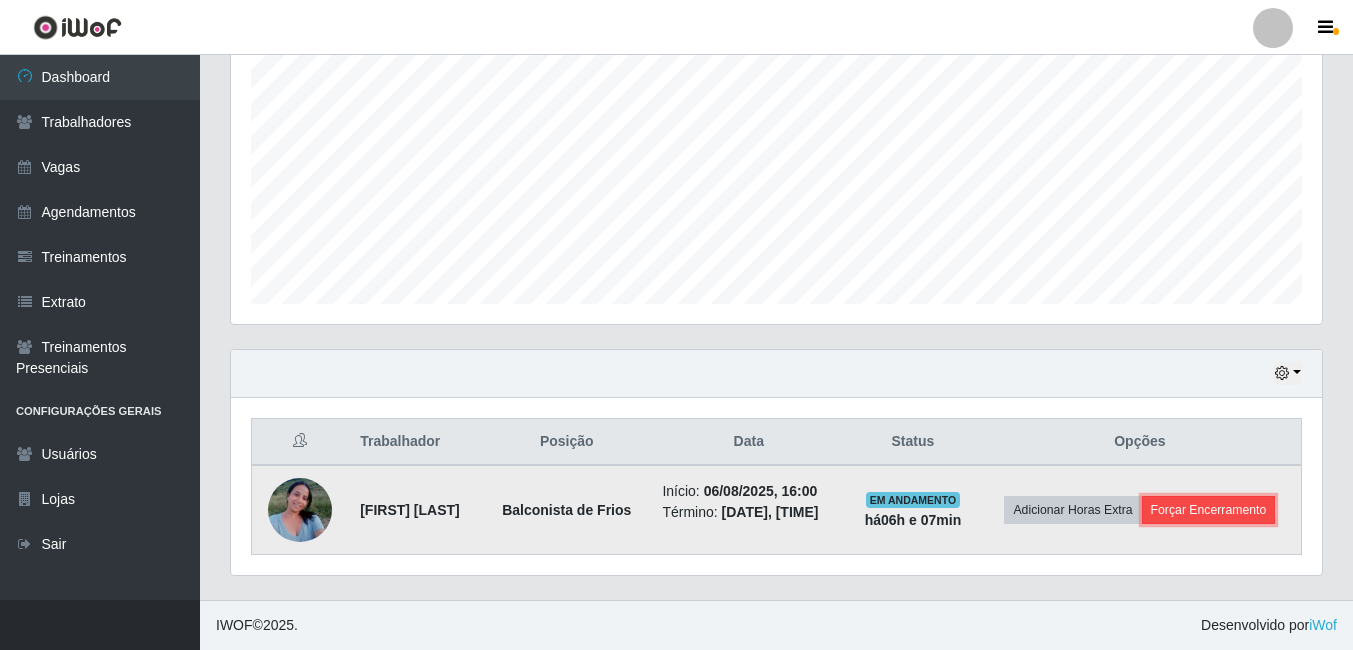 click on "Forçar Encerramento" at bounding box center (1209, 510) 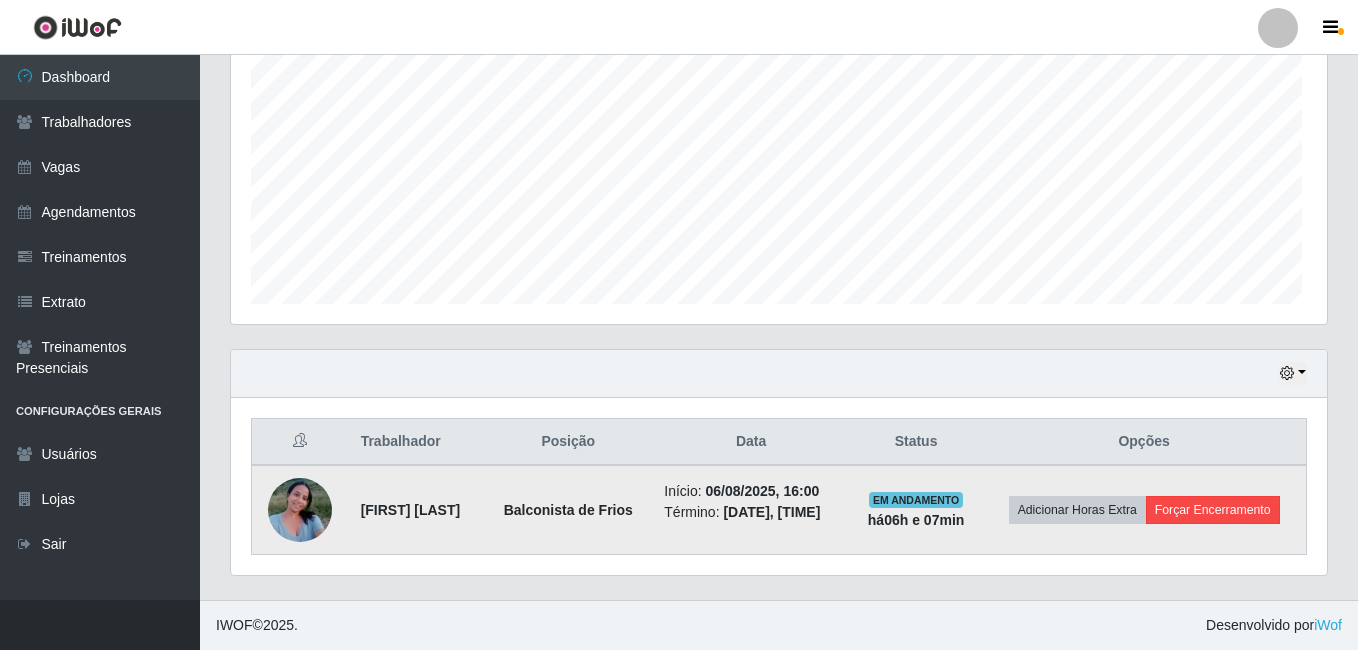 scroll, scrollTop: 999585, scrollLeft: 998919, axis: both 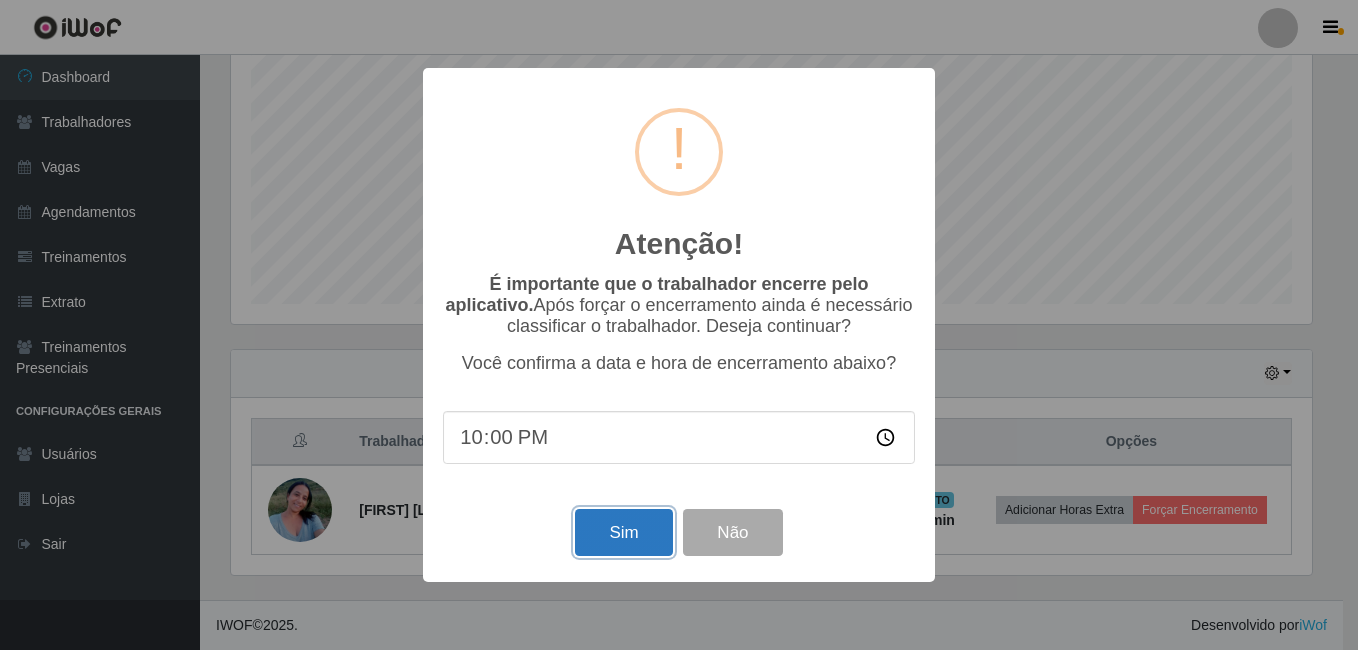 click on "Sim" at bounding box center [623, 532] 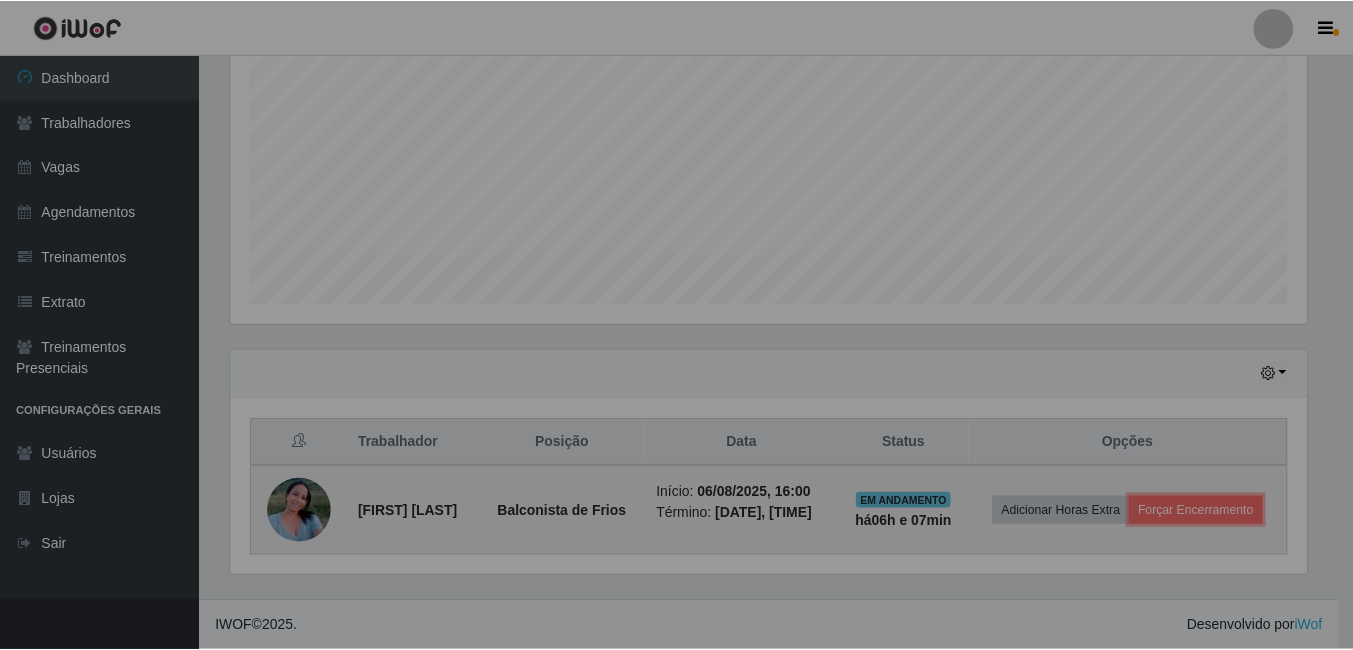 scroll, scrollTop: 999585, scrollLeft: 998909, axis: both 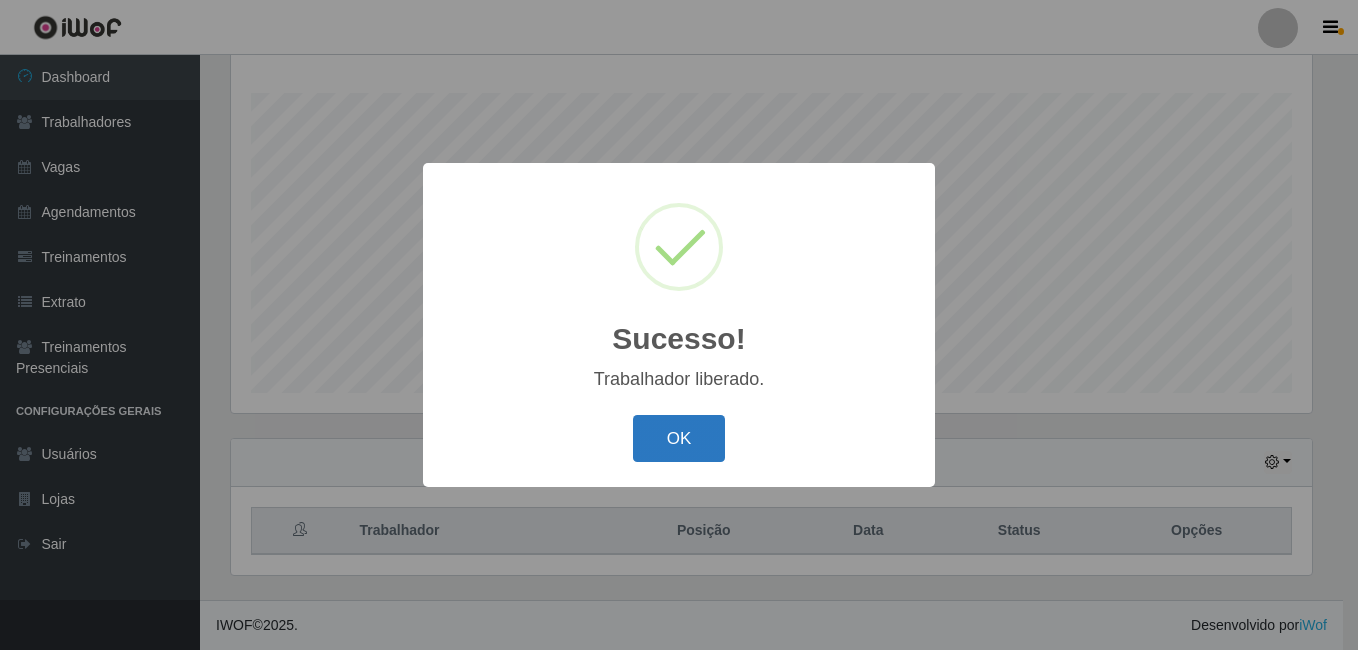 click on "OK" at bounding box center [679, 438] 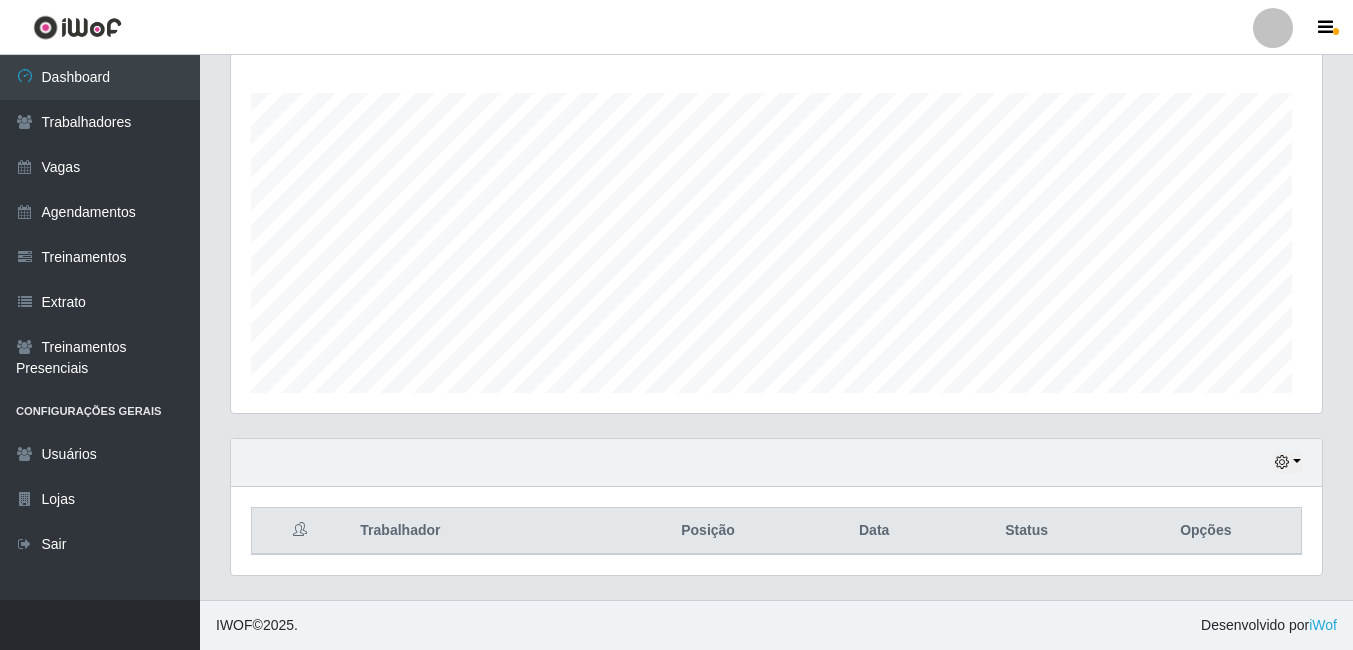 scroll, scrollTop: 999585, scrollLeft: 998909, axis: both 